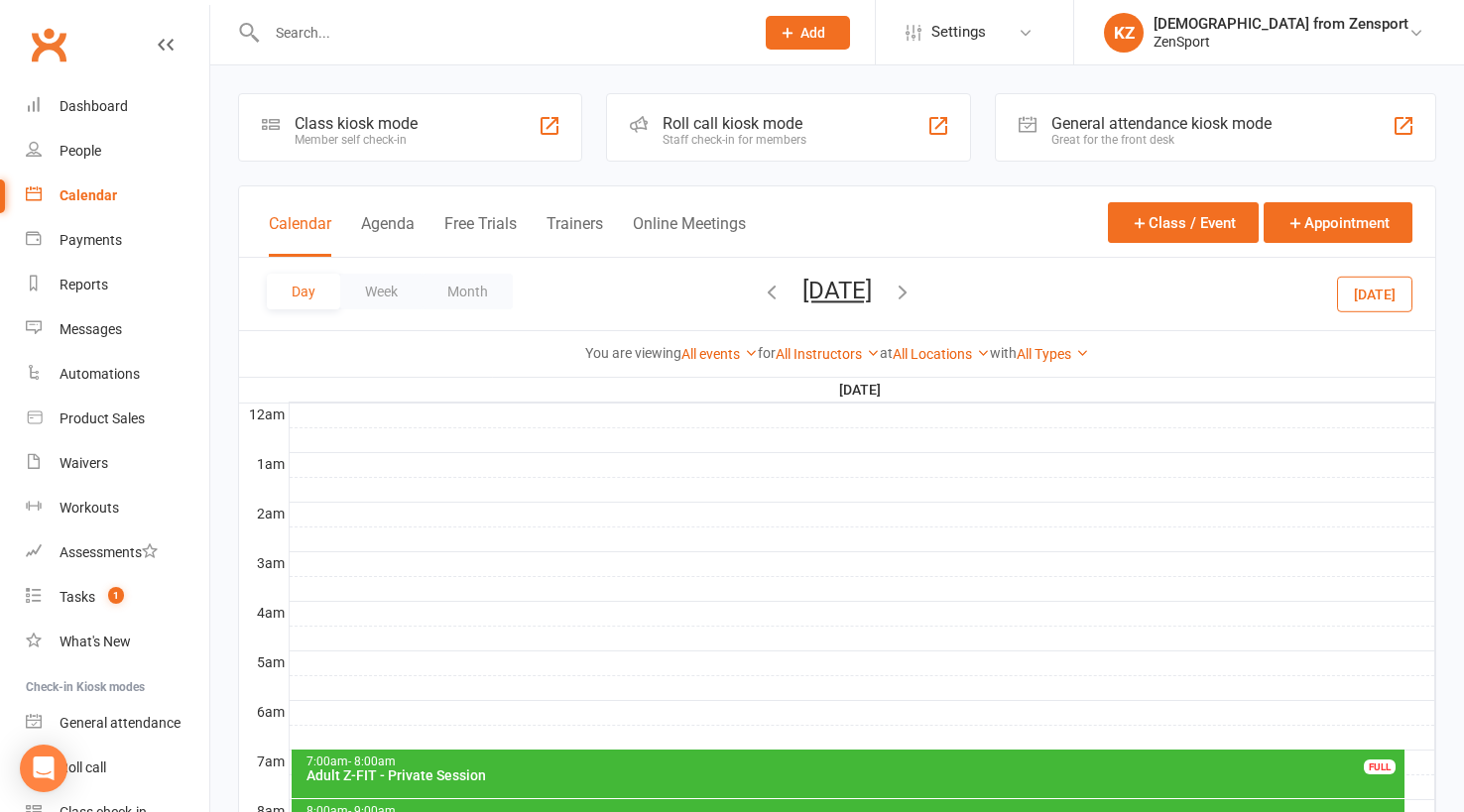scroll, scrollTop: 824, scrollLeft: 0, axis: vertical 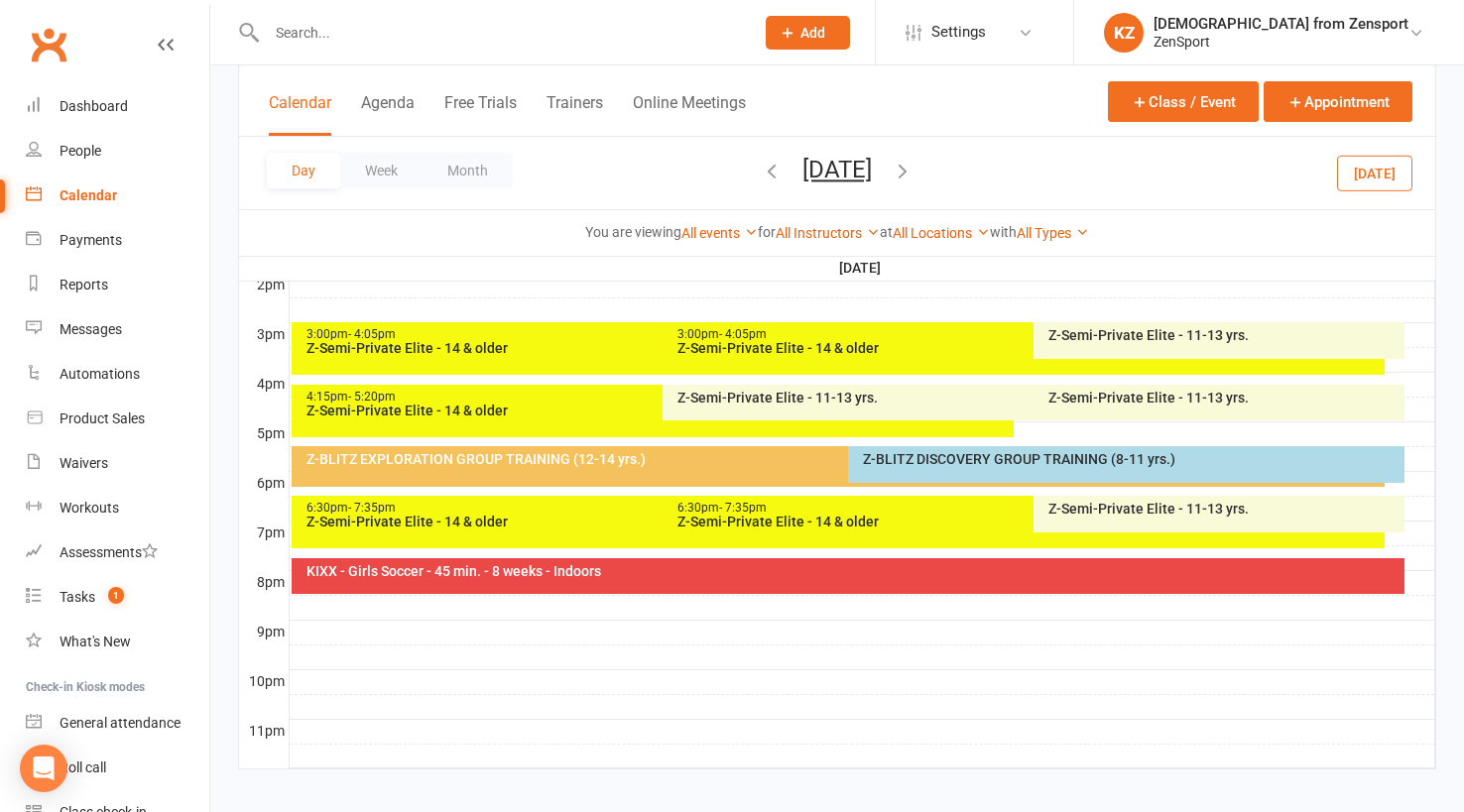 click on "Z-Semi-Private Elite - 14 & older" at bounding box center [658, 348] 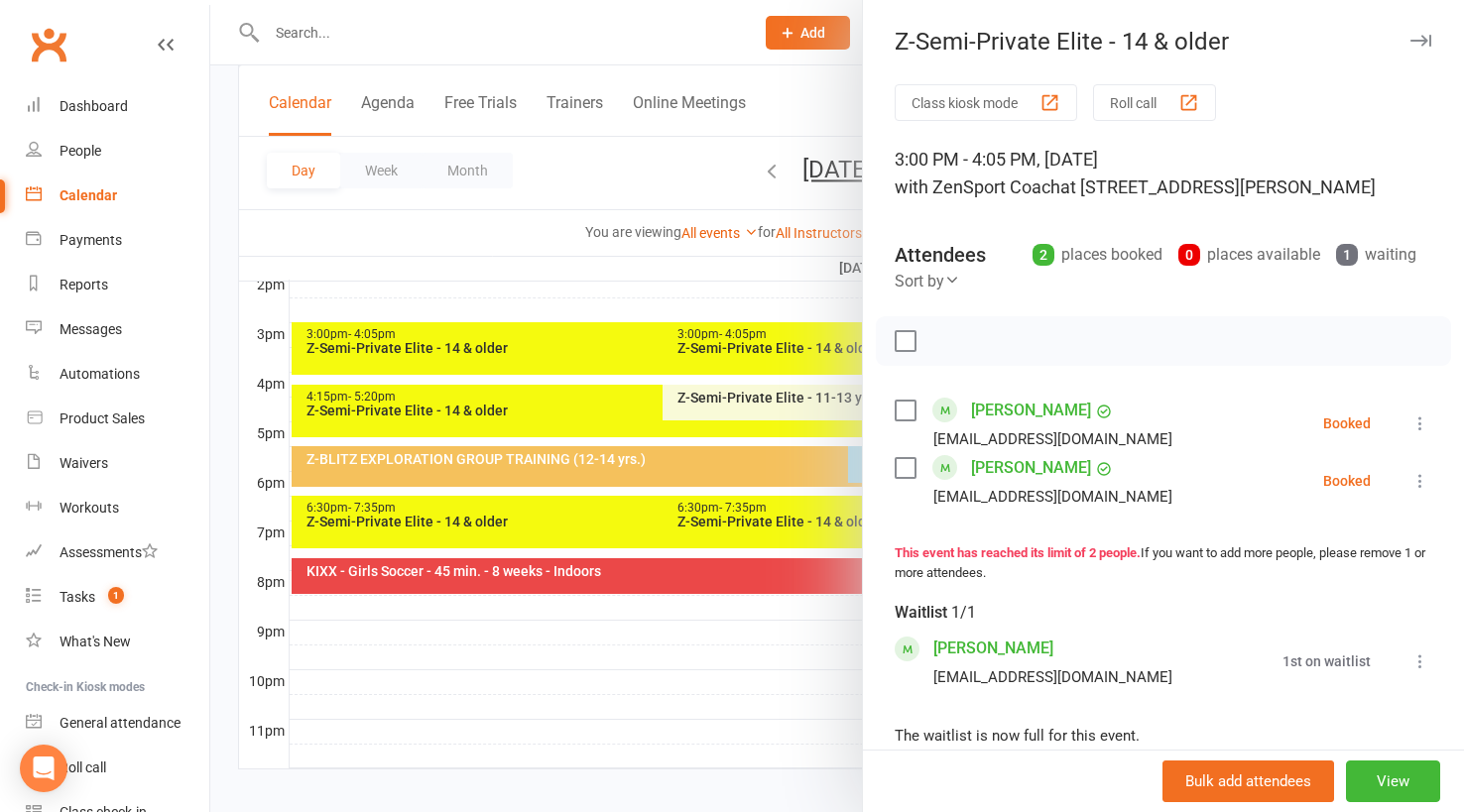 click on "[PERSON_NAME]" at bounding box center (993, 648) 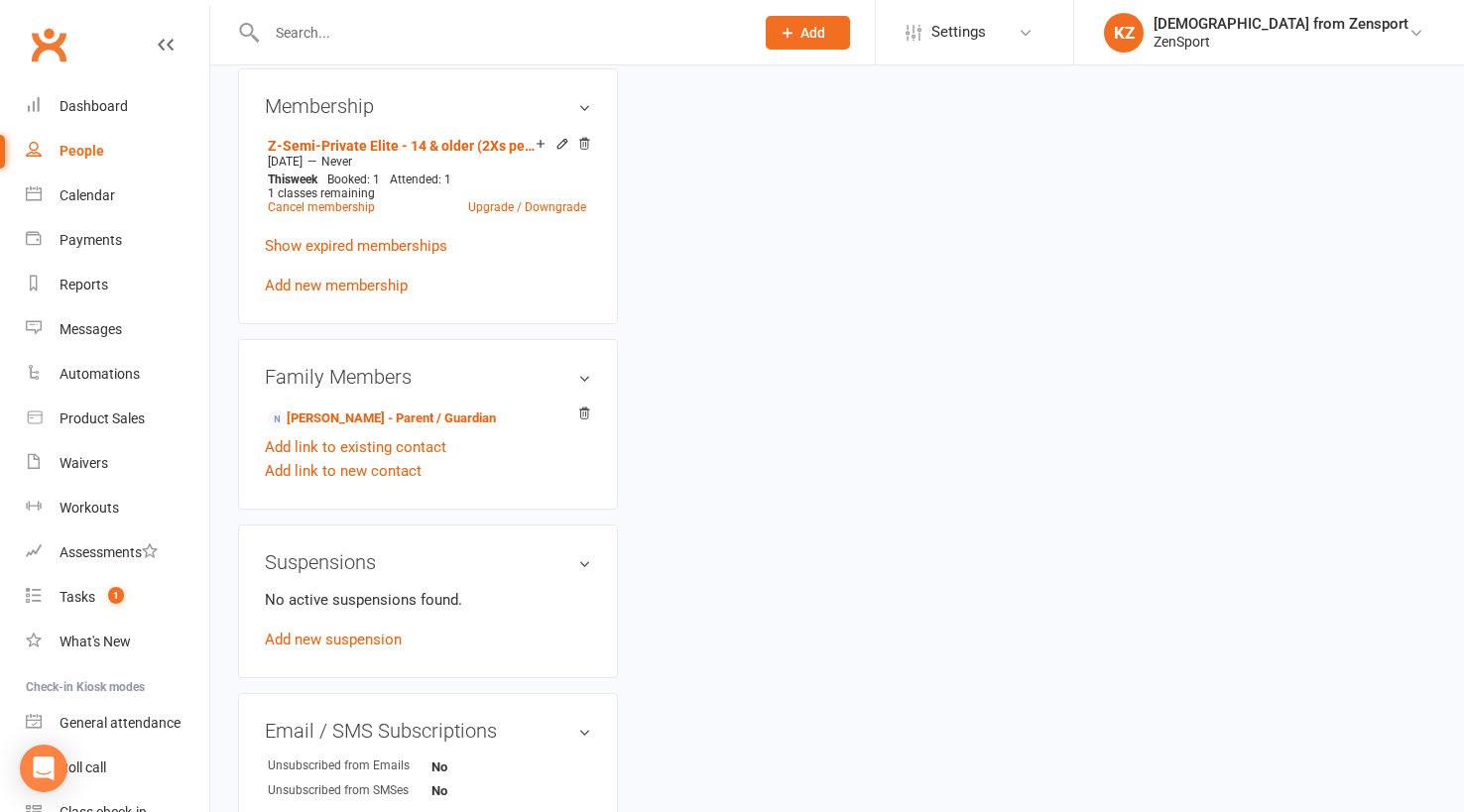scroll, scrollTop: 0, scrollLeft: 0, axis: both 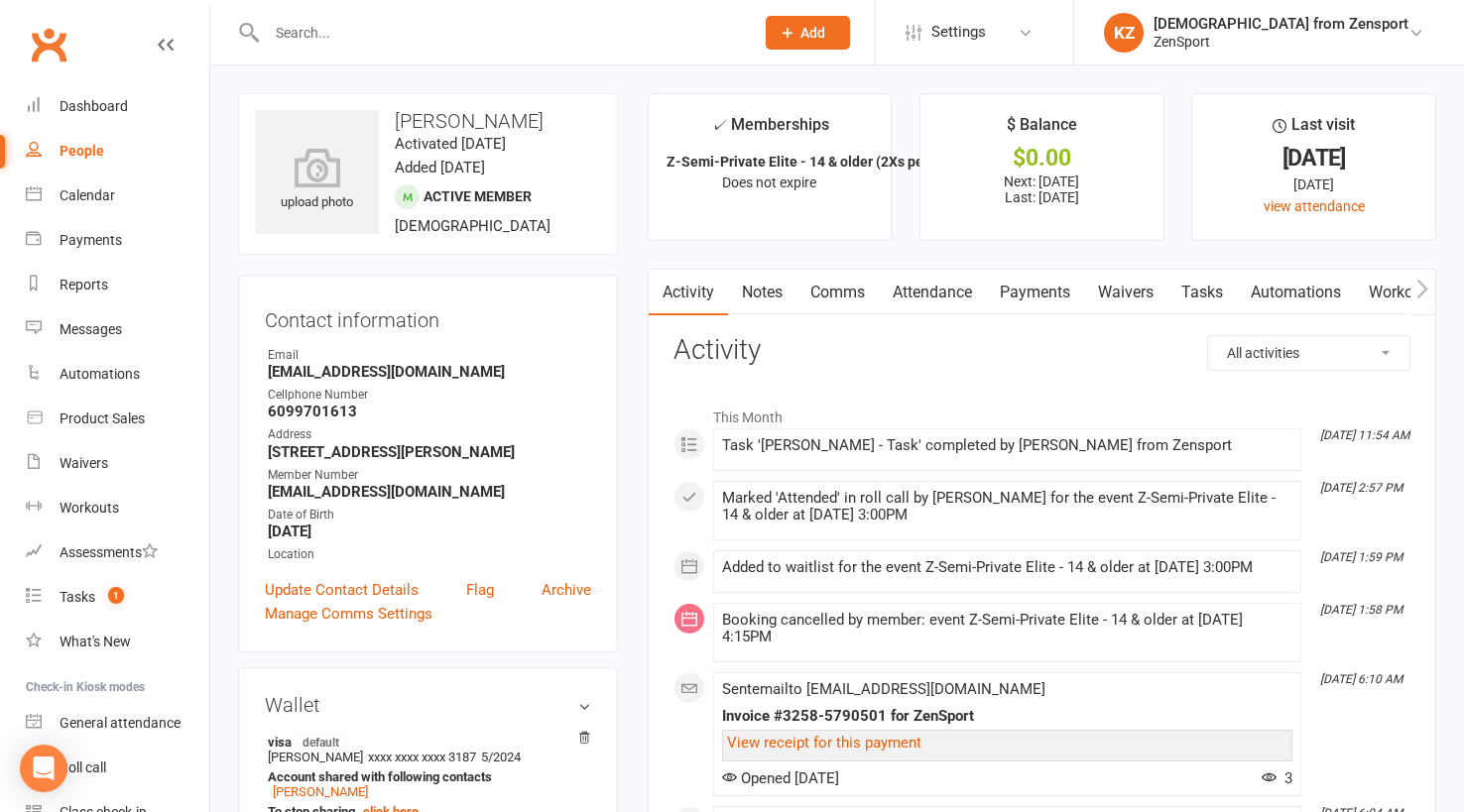 click on "Comms" at bounding box center (837, 292) 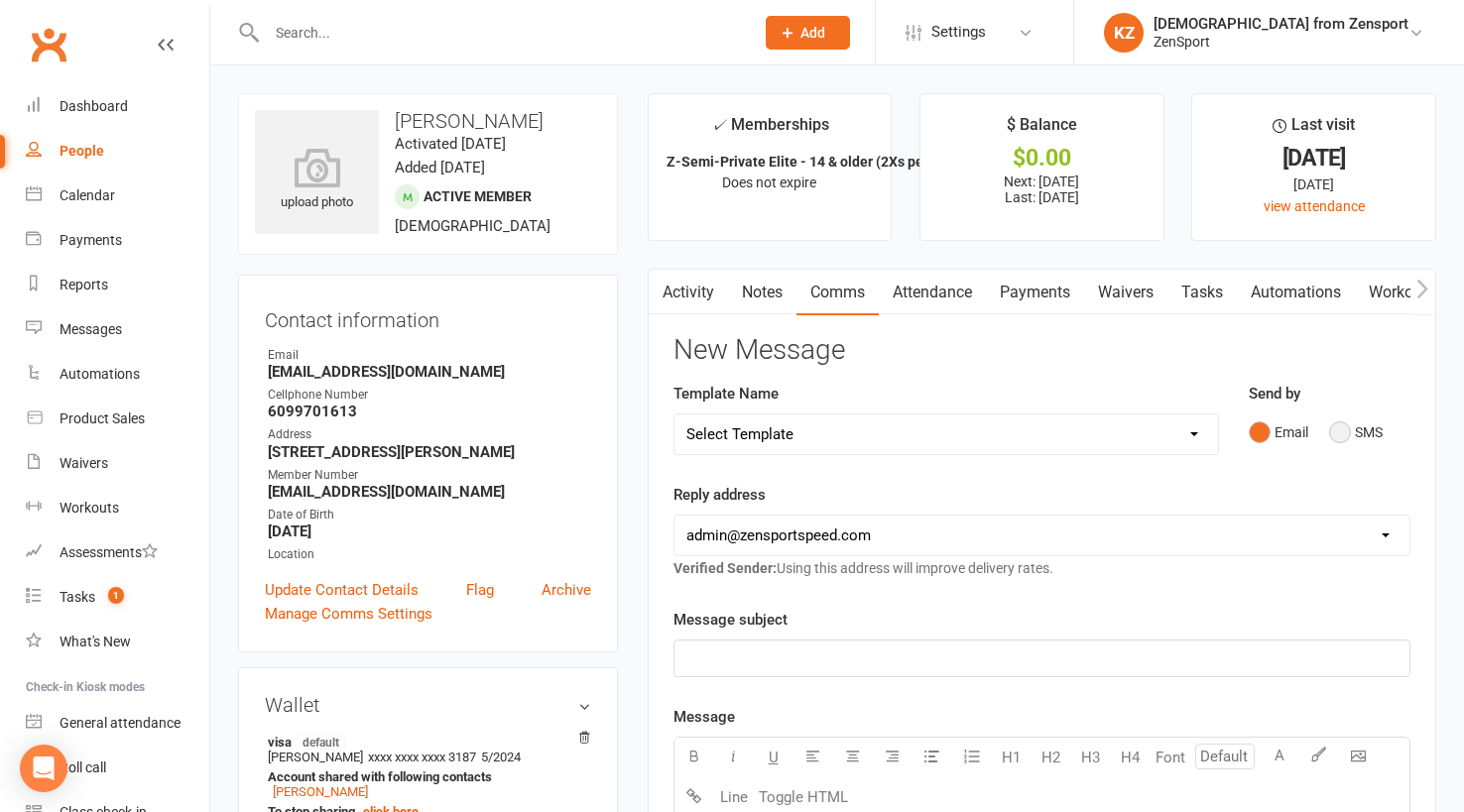 click on "SMS" at bounding box center (1356, 432) 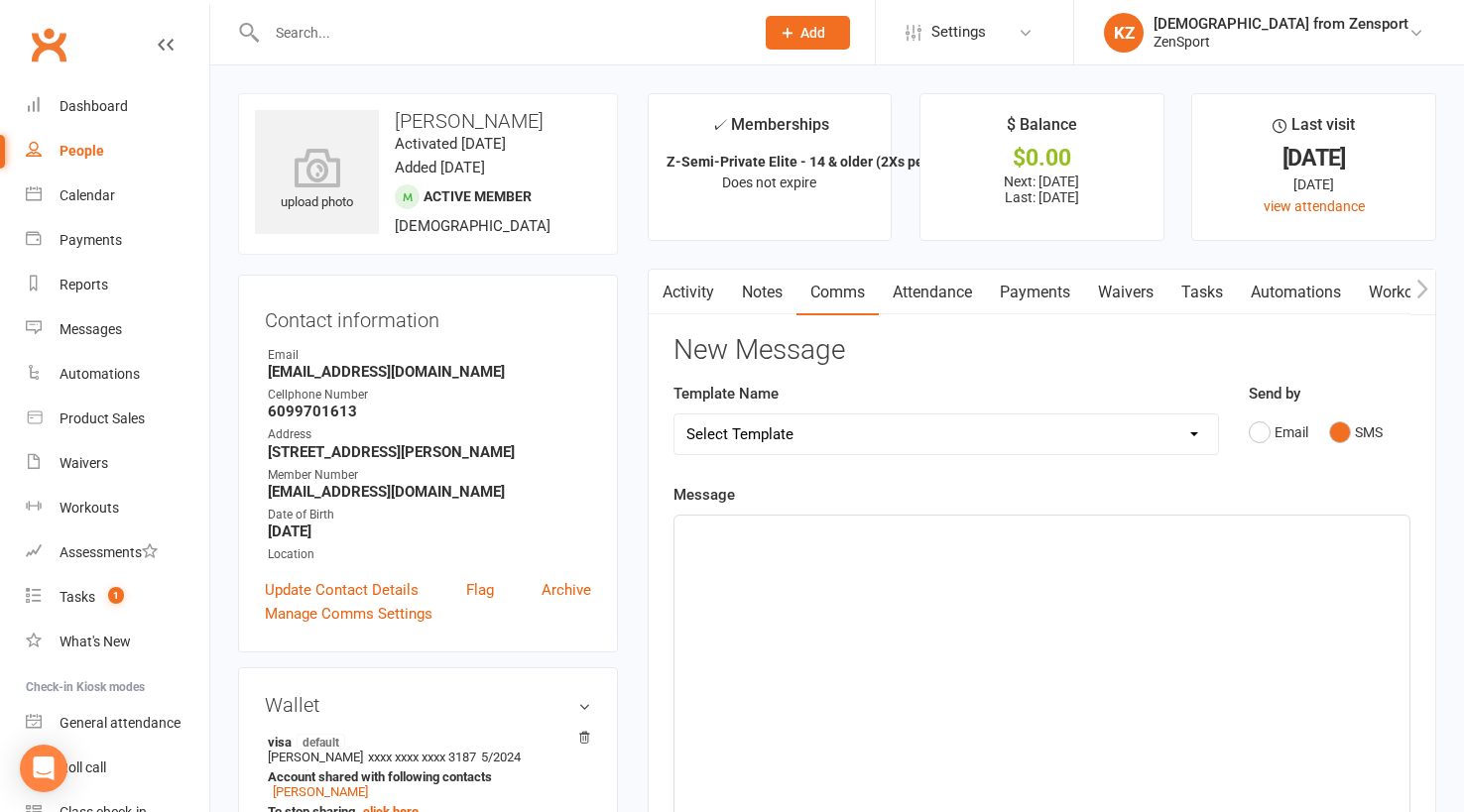click on "﻿" 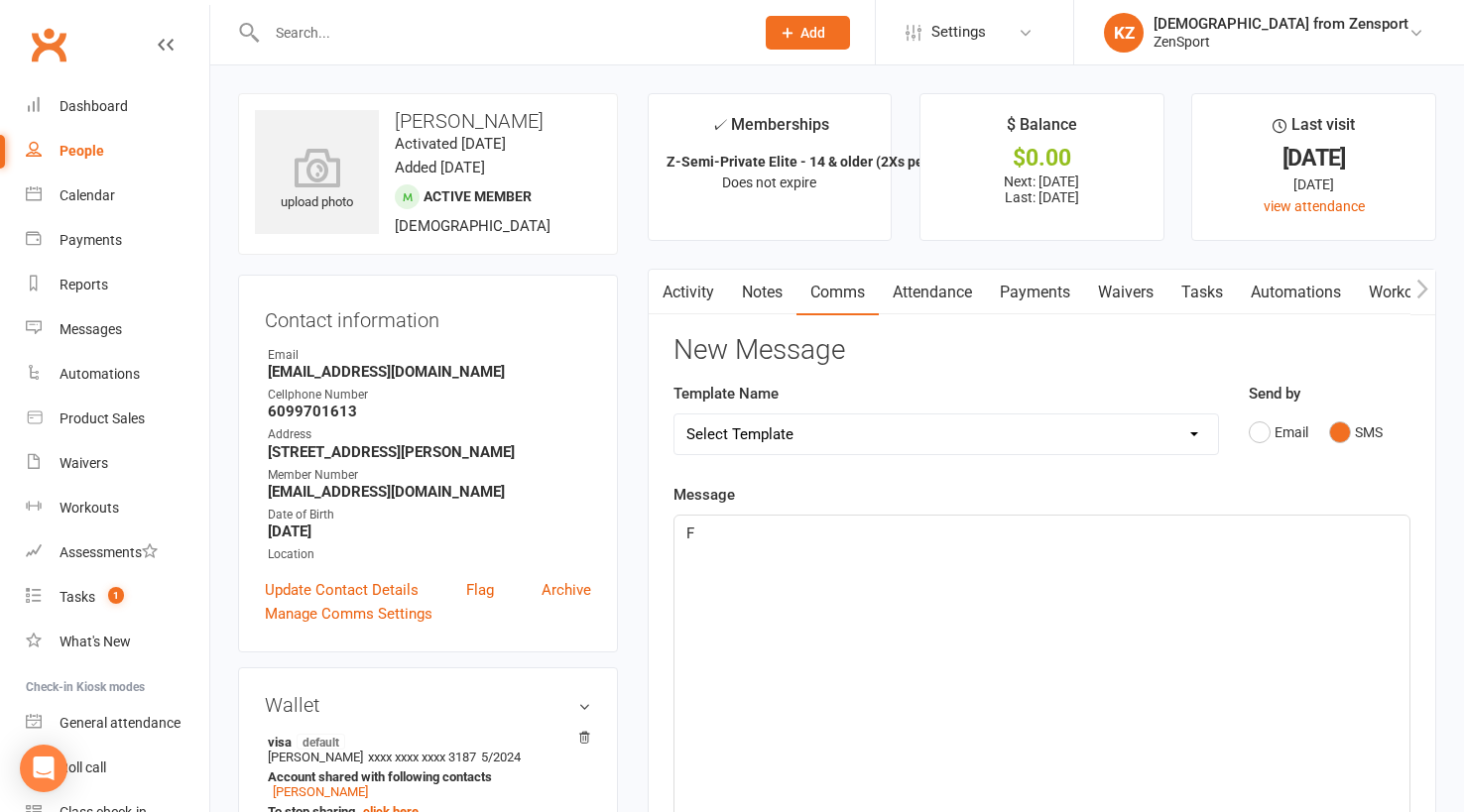 type 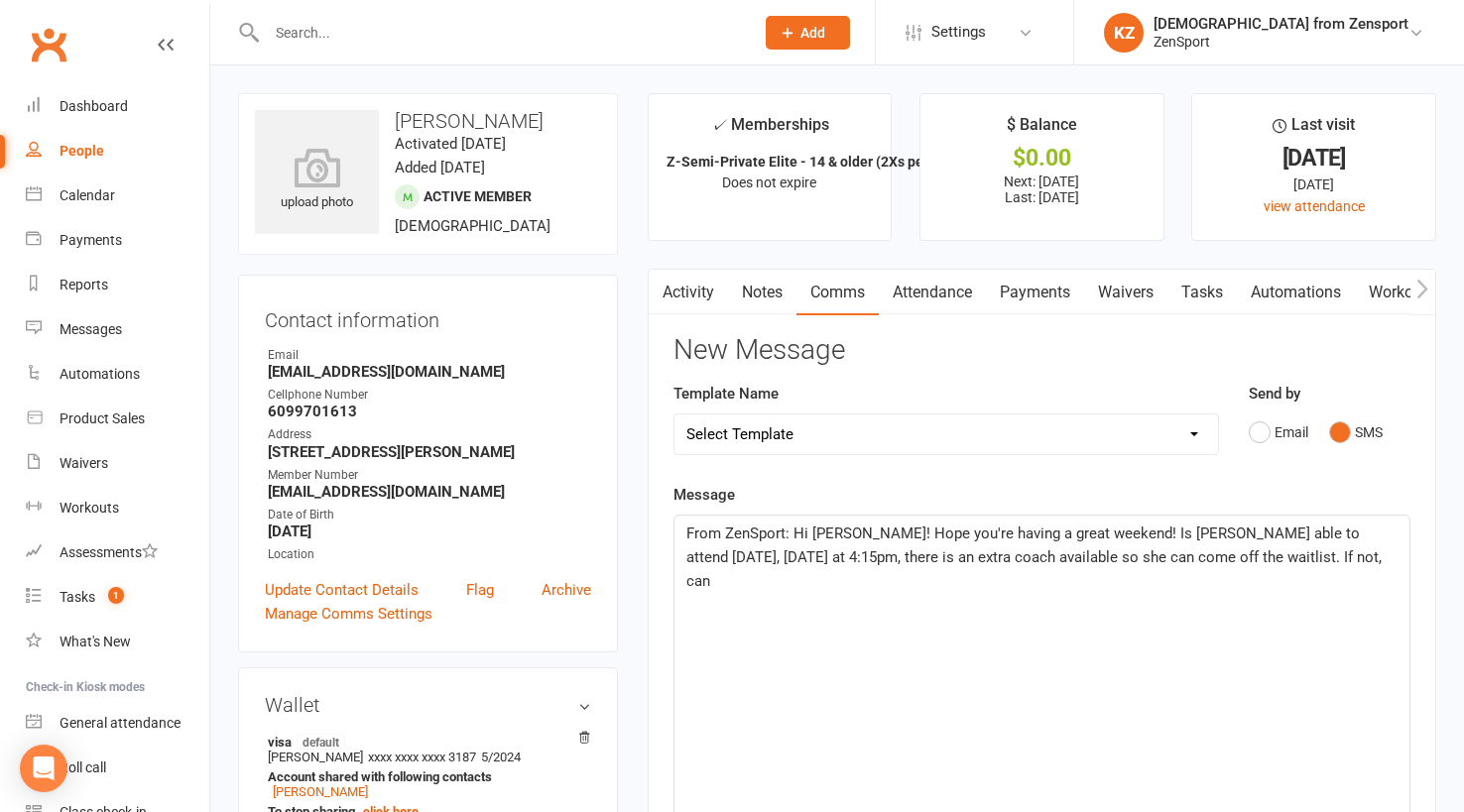 click on "From ZenSport: Hi Charlene! Hope you're having a great weekend! Is Meghan able to attend tomorrow, Monday at 4:15pm, there is an extra coach available so she can come off the waitlist. If not, can" 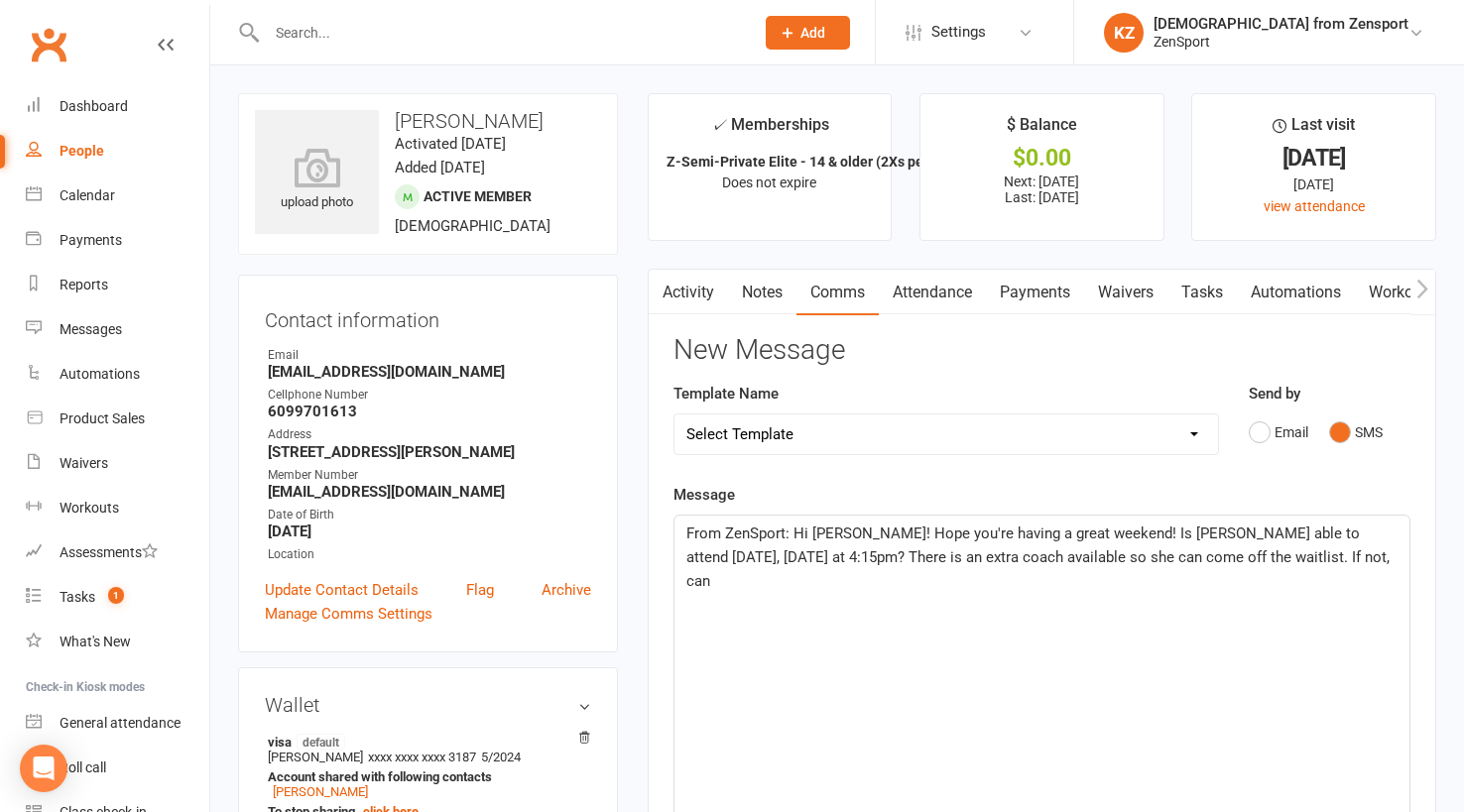 click on "From ZenSport: Hi Charlene! Hope you're having a great weekend! Is Meghan able to attend tomorrow, Monday at 4:15pm? There is an extra coach available so she can come off the waitlist. If not, can" 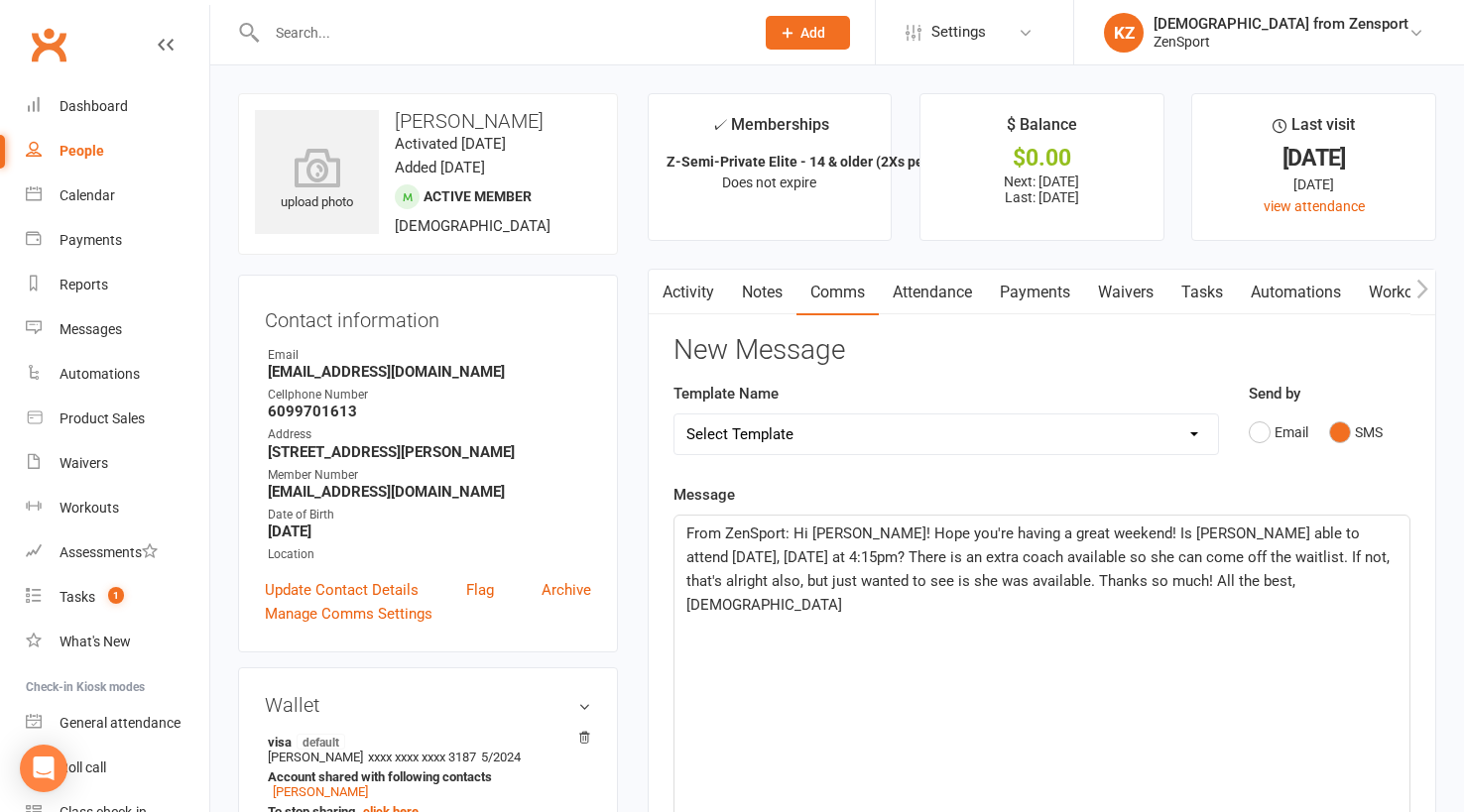 click on "From ZenSport: Hi Charlene! Hope you're having a great weekend! Is Meghan able to attend tomorrow, Monday at 4:15pm? There is an extra coach available so she can come off the waitlist. If not, that's alright also, but just wanted to see is she was available. Thanks so much! All the best, Kristen" 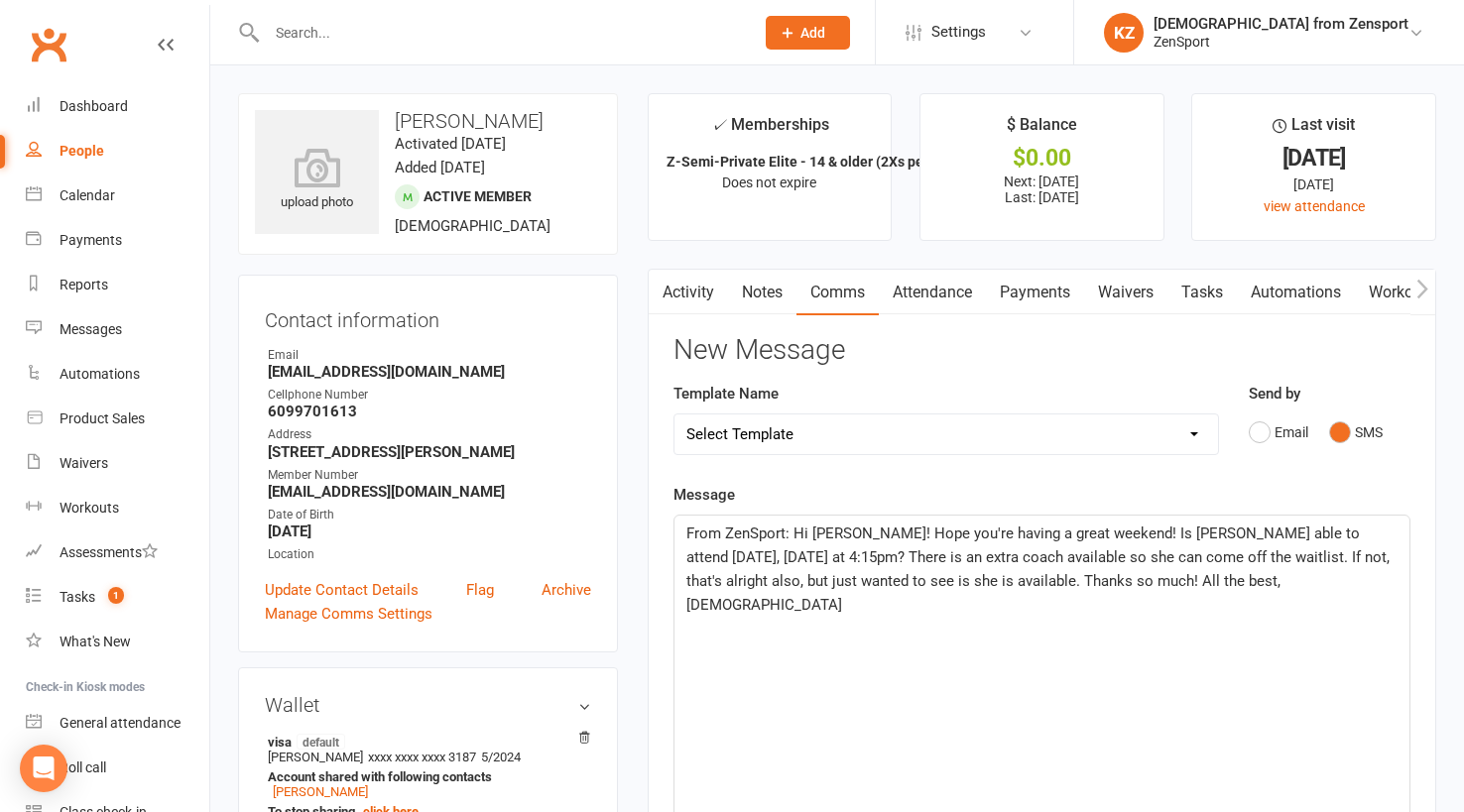 click on "From ZenSport: Hi Charlene! Hope you're having a great weekend! Is Meghan able to attend tomorrow, Monday at 4:15pm? There is an extra coach available so she can come off the waitlist. If not, that's alright also, but just wanted to see is she is available. Thanks so much! All the best, Kristen" 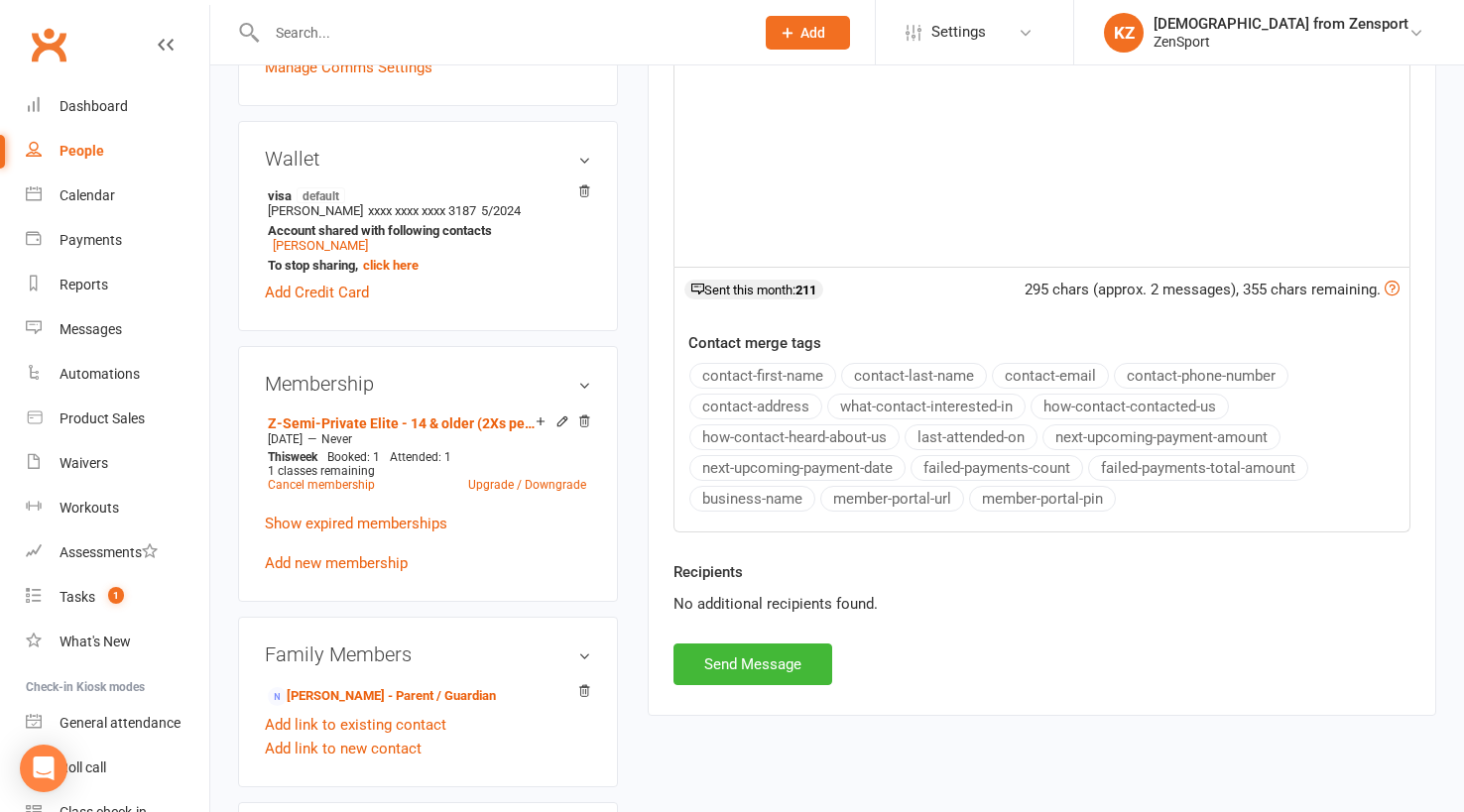 scroll, scrollTop: 561, scrollLeft: 0, axis: vertical 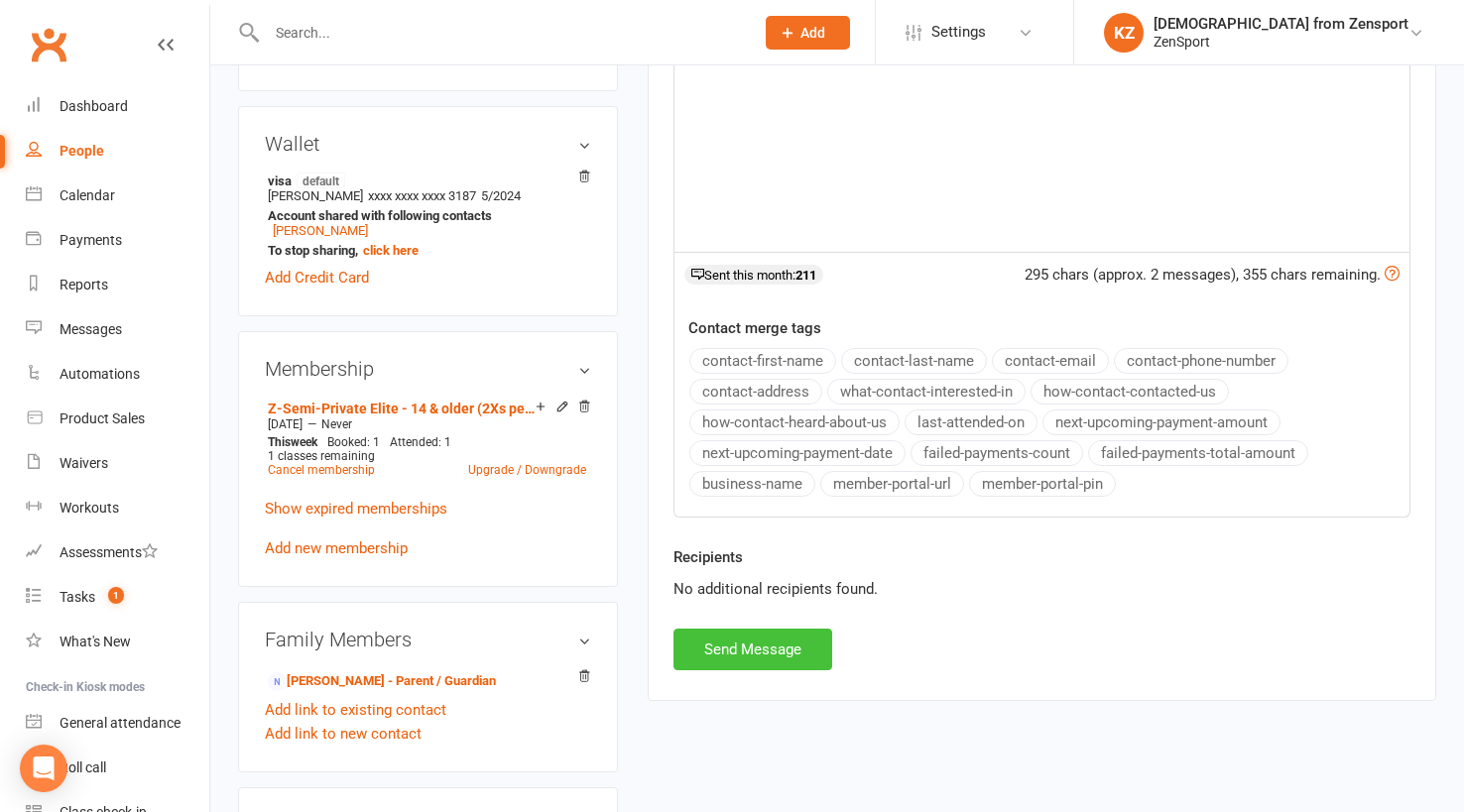 click on "Send Message" at bounding box center (753, 649) 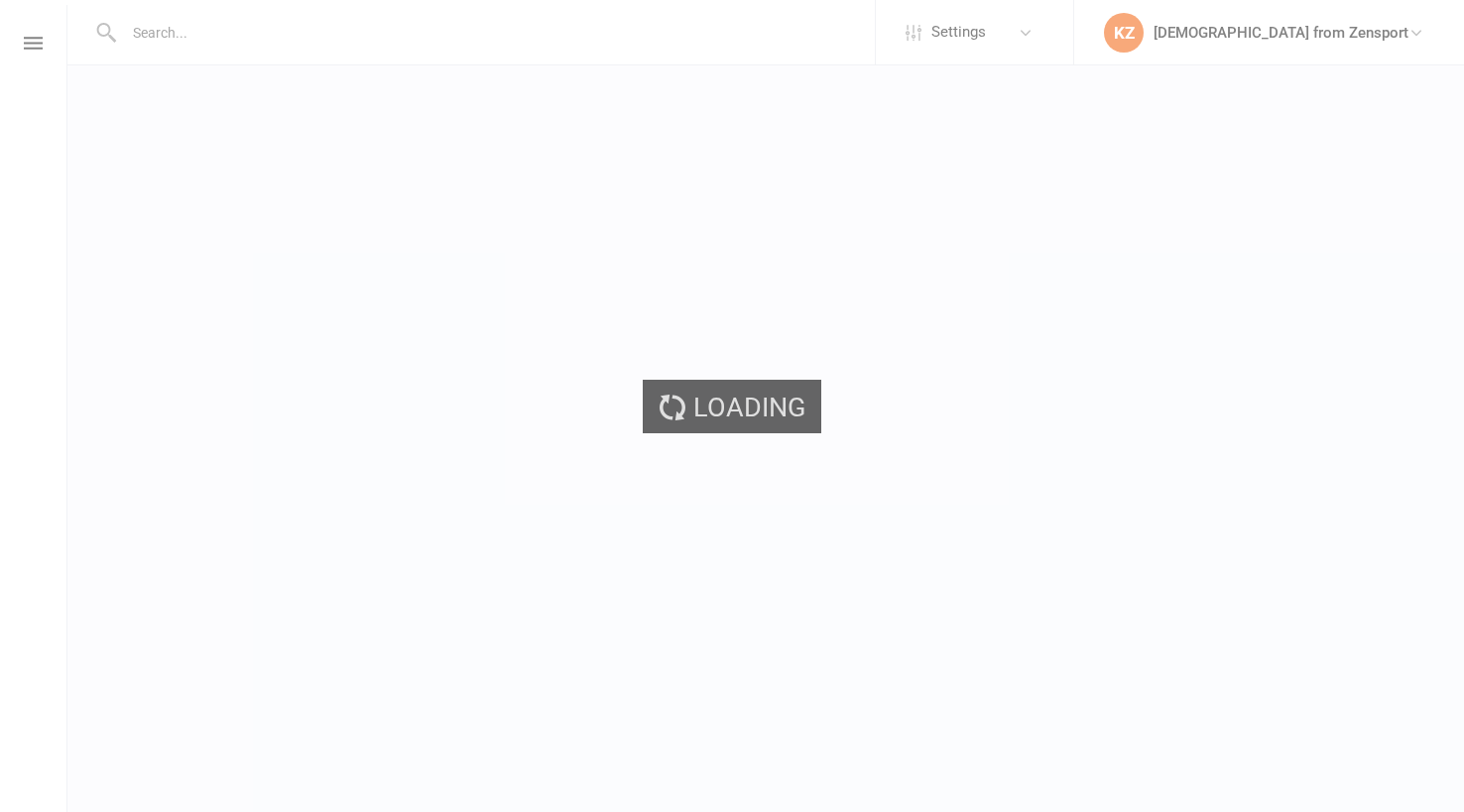 scroll, scrollTop: 0, scrollLeft: 0, axis: both 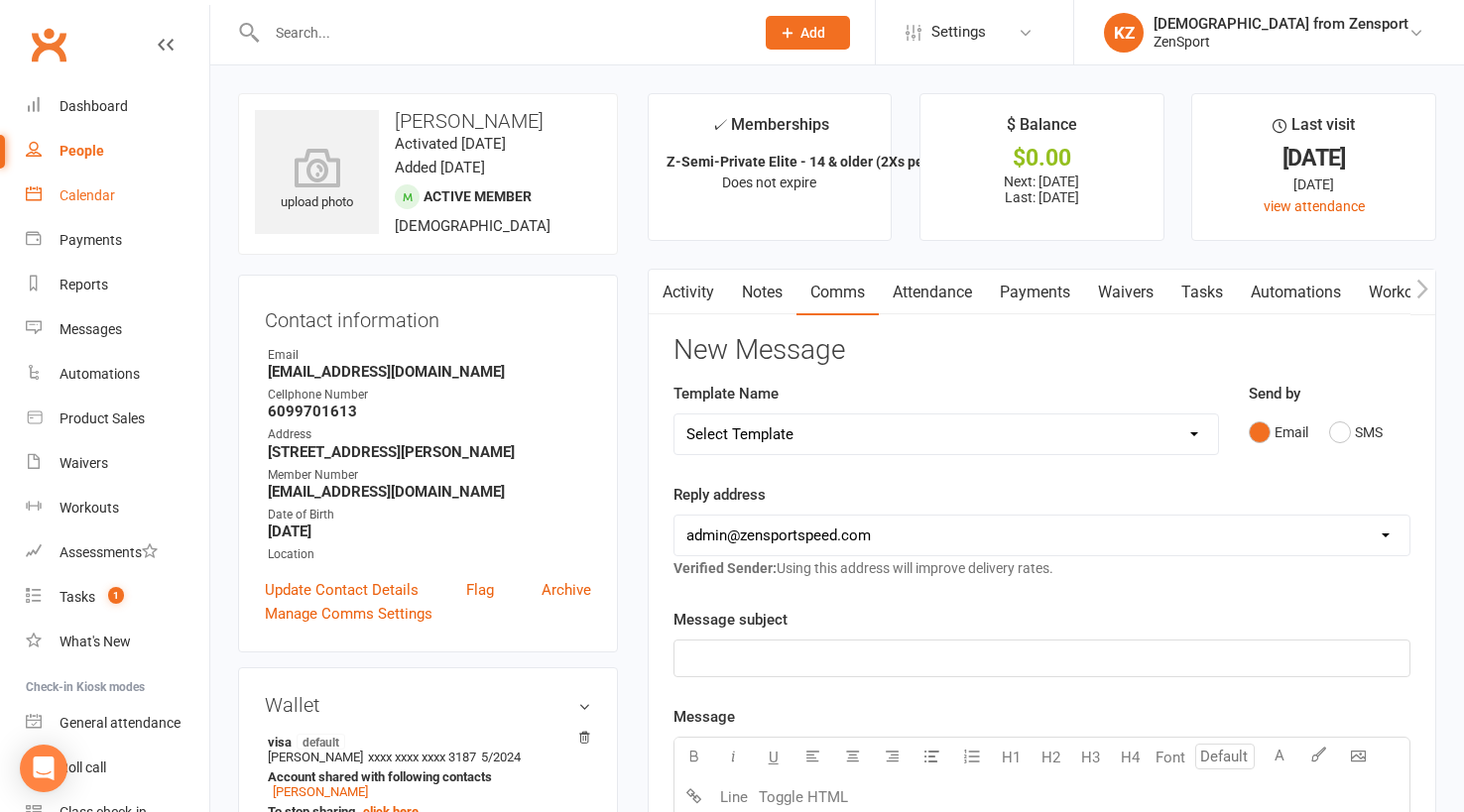 click on "Calendar" at bounding box center (117, 195) 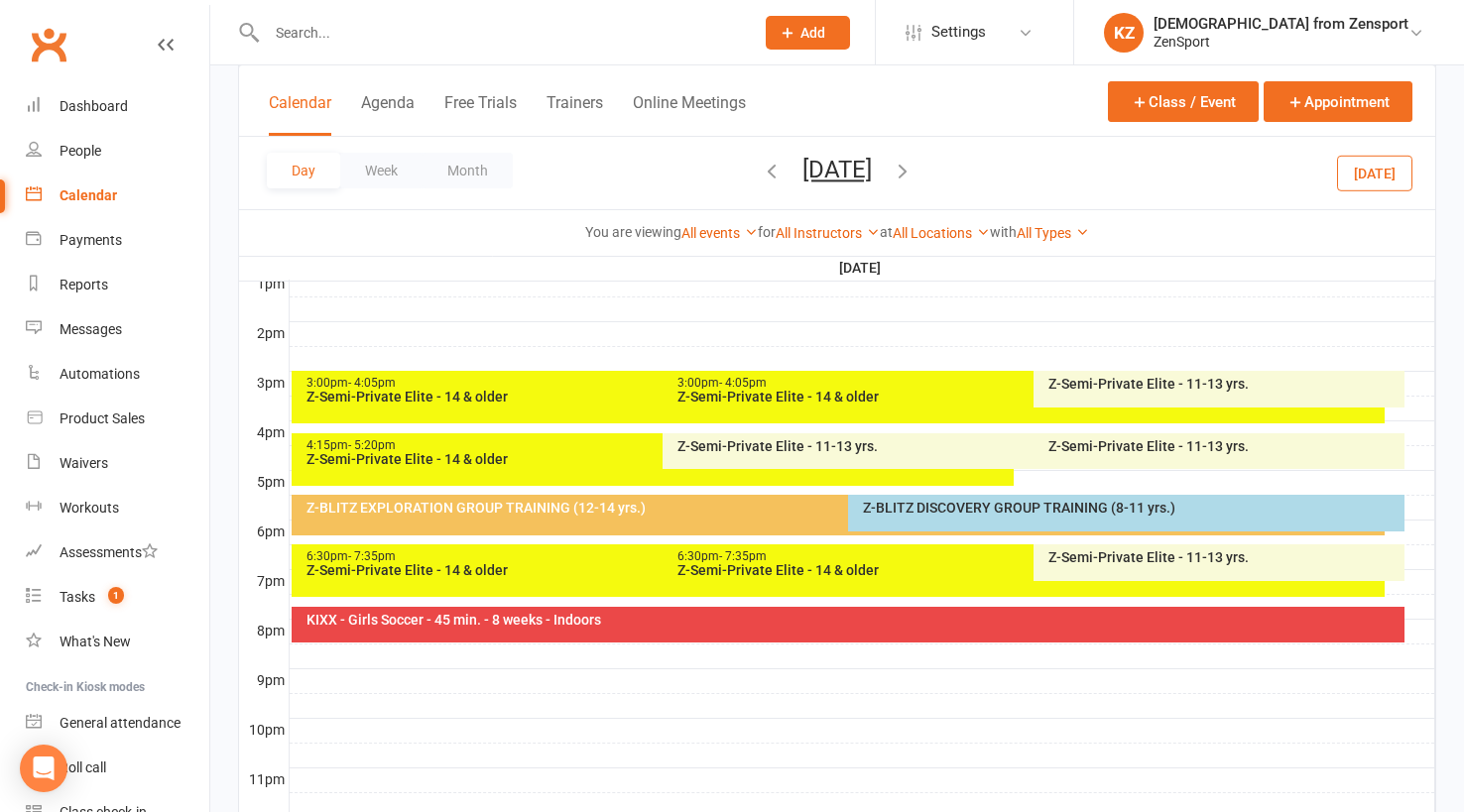 scroll, scrollTop: 779, scrollLeft: 0, axis: vertical 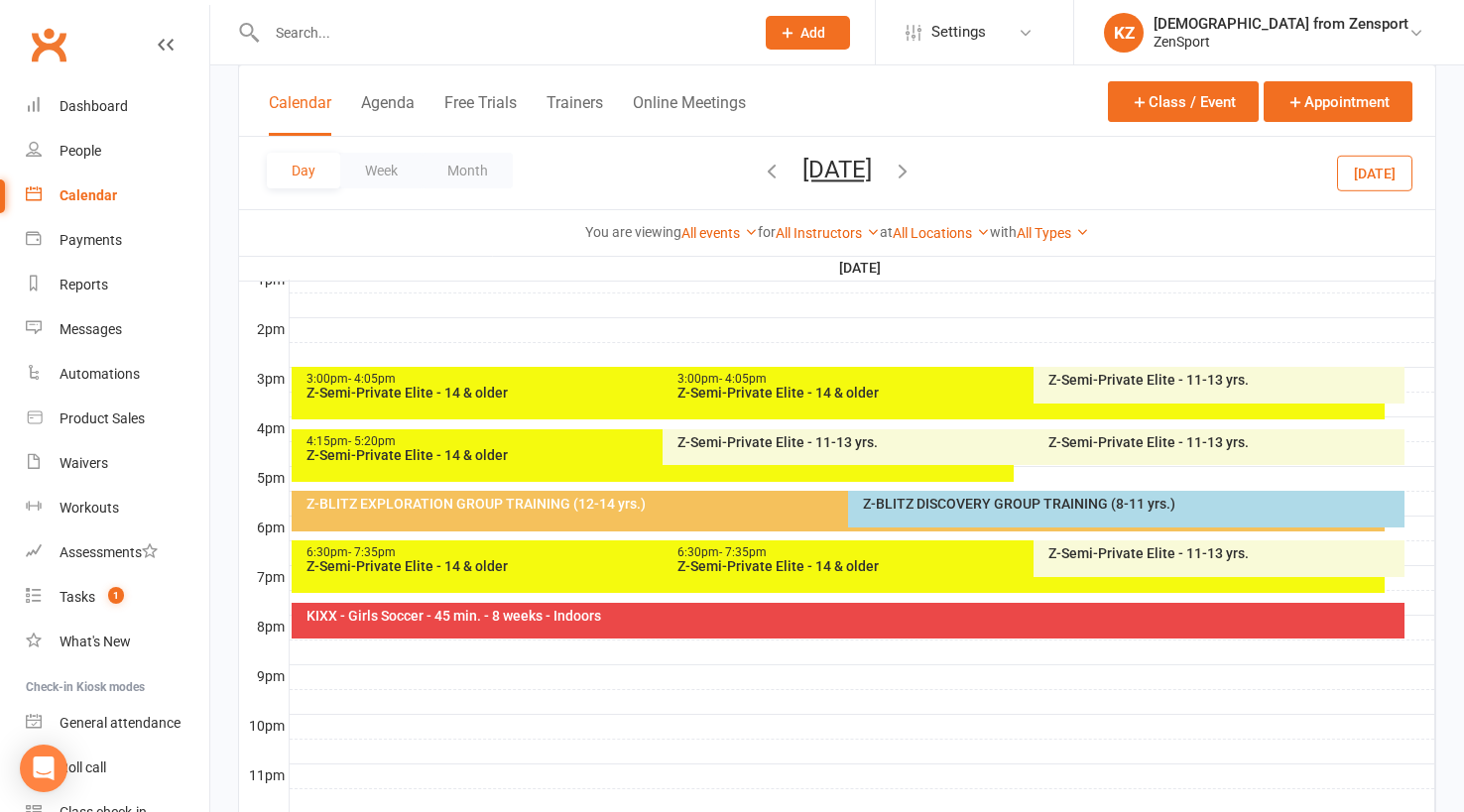 click on "4:15pm  - 5:20pm" at bounding box center (658, 441) 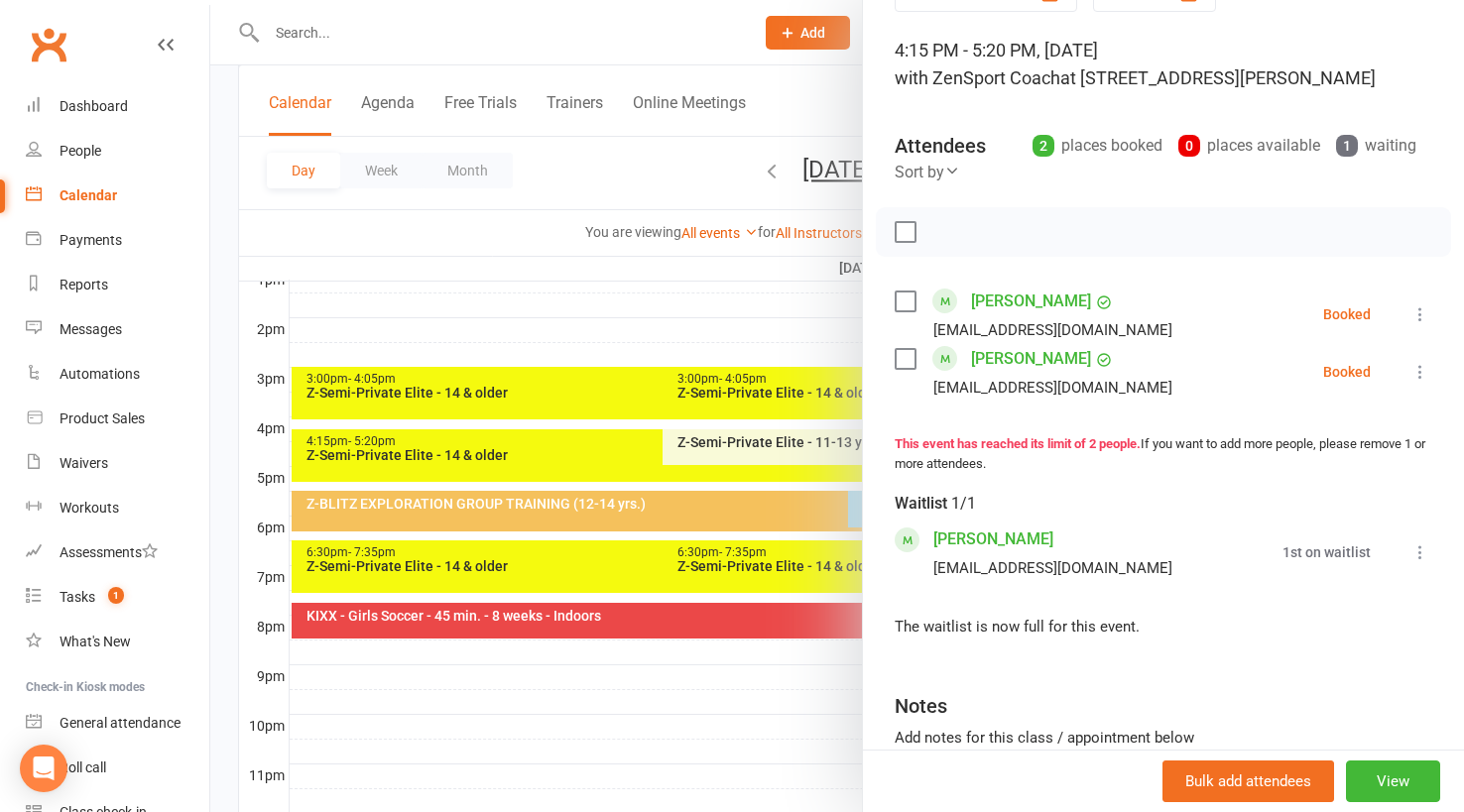 scroll, scrollTop: 139, scrollLeft: 0, axis: vertical 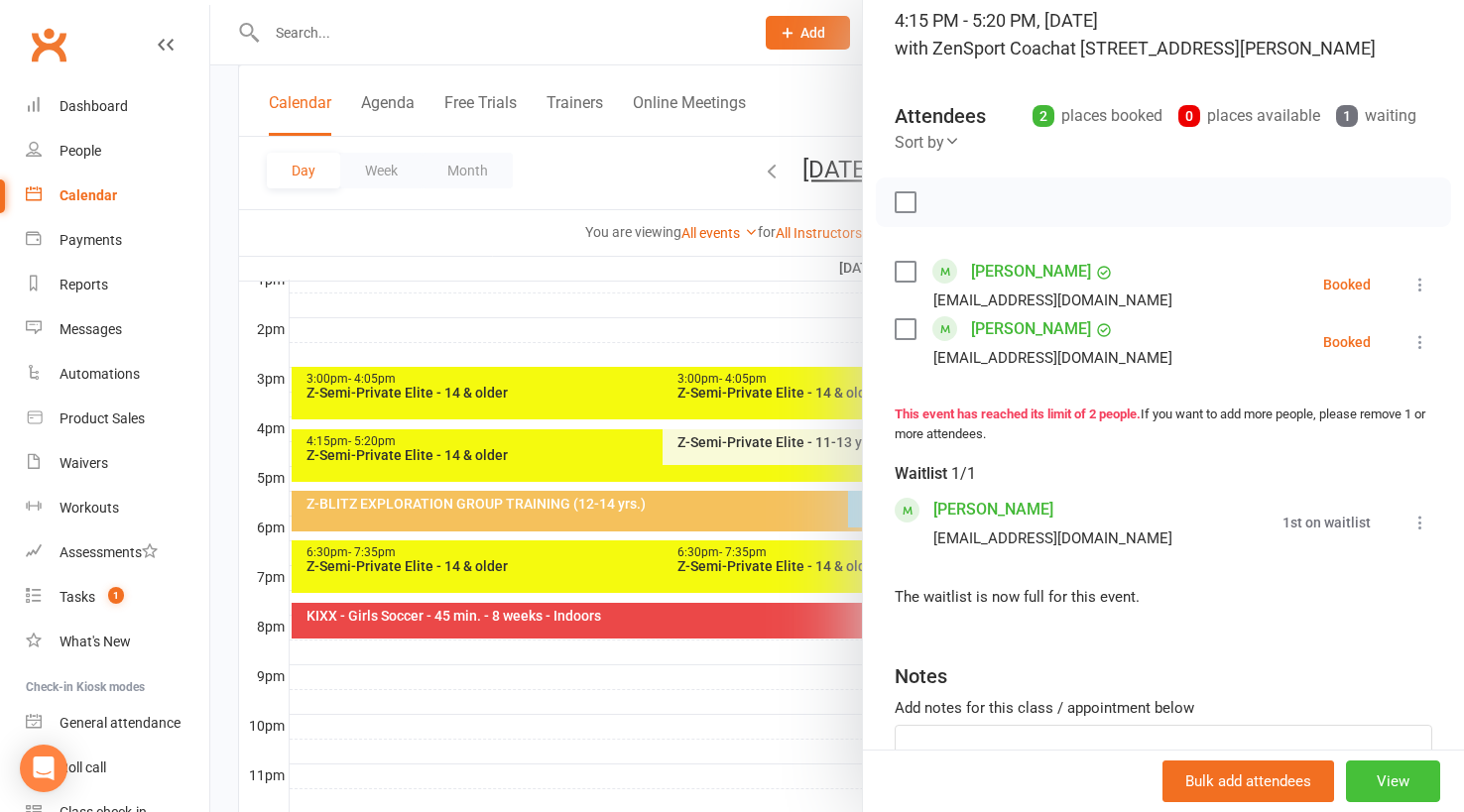 click on "View" at bounding box center (1393, 781) 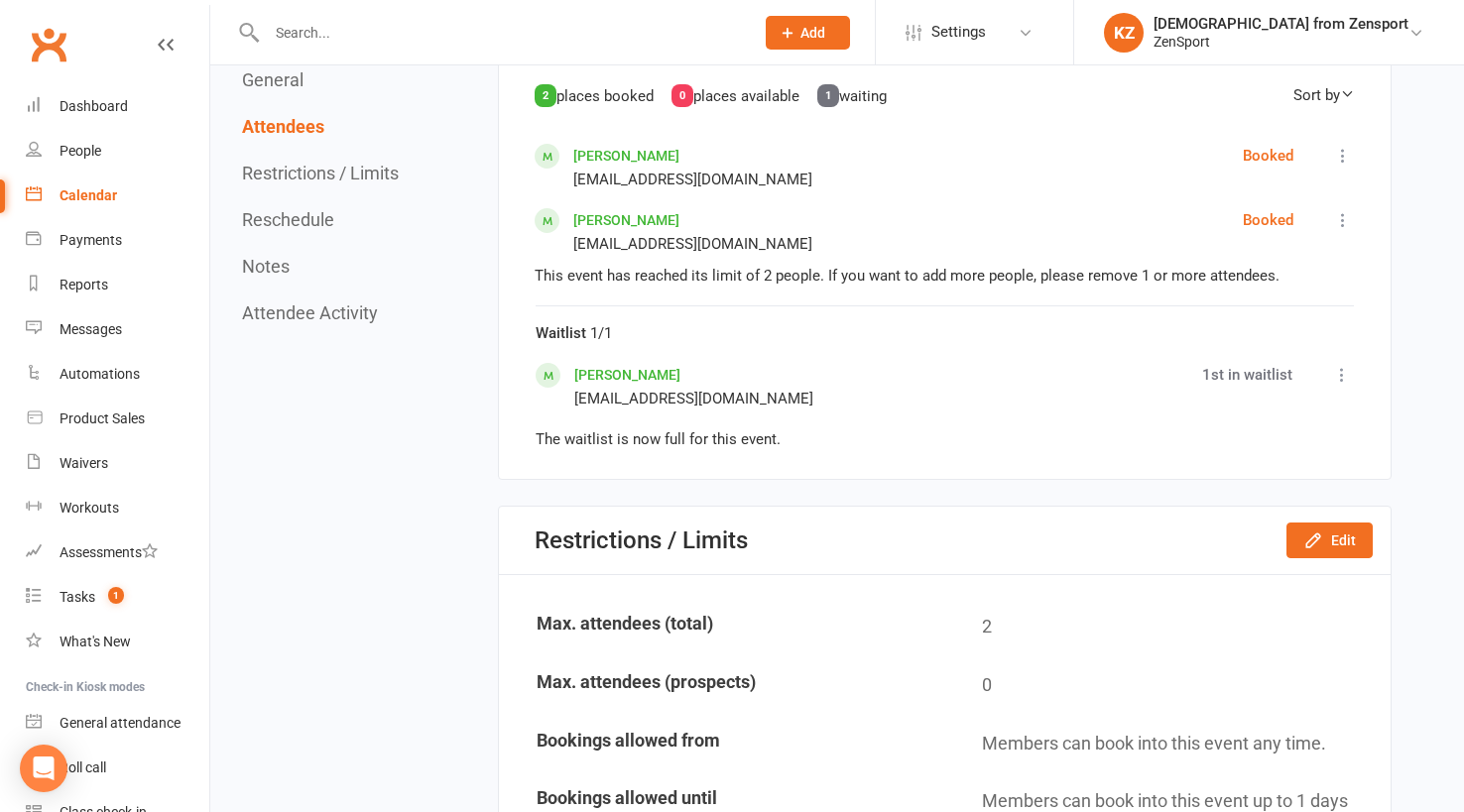scroll, scrollTop: 1014, scrollLeft: 0, axis: vertical 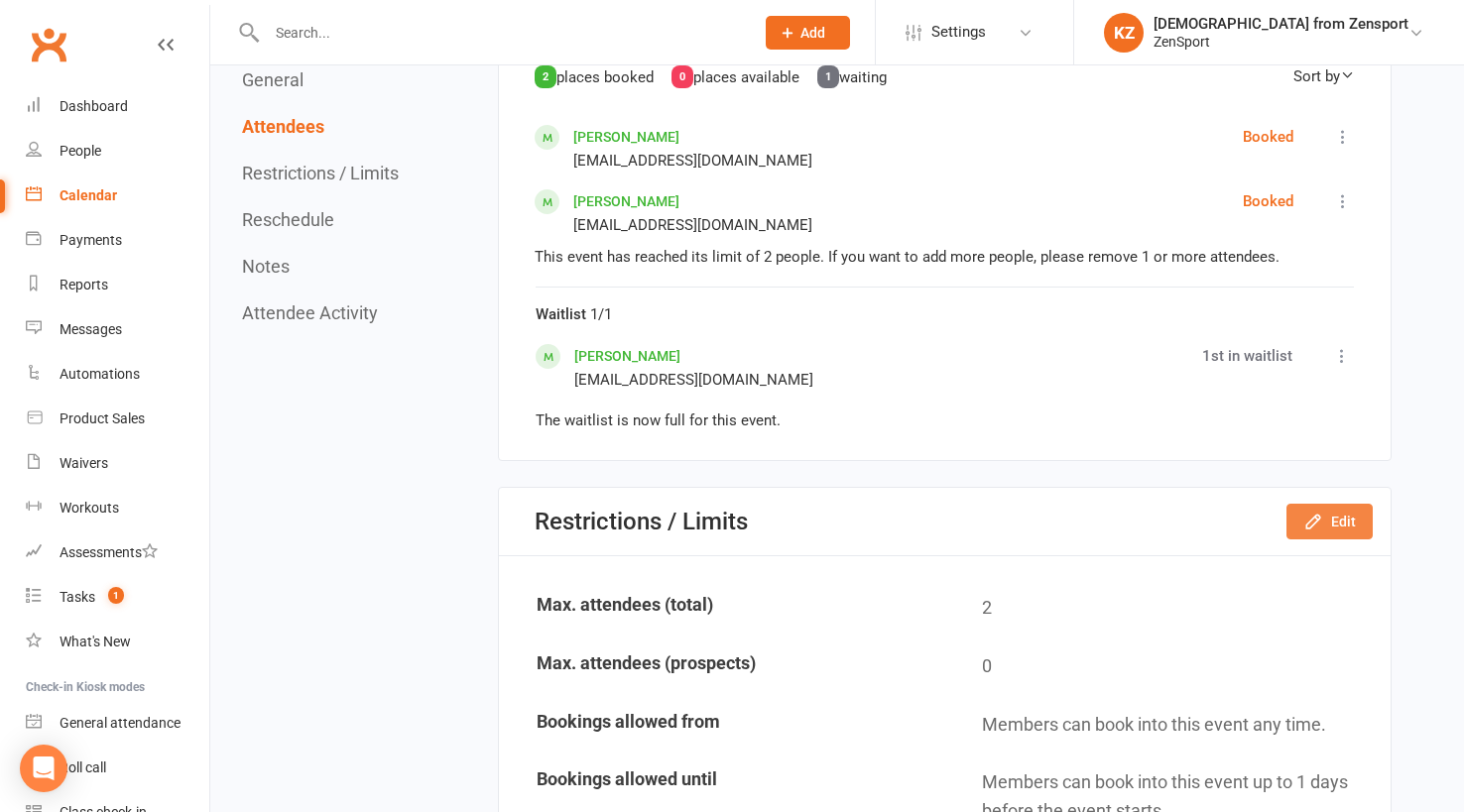 click on "Edit" 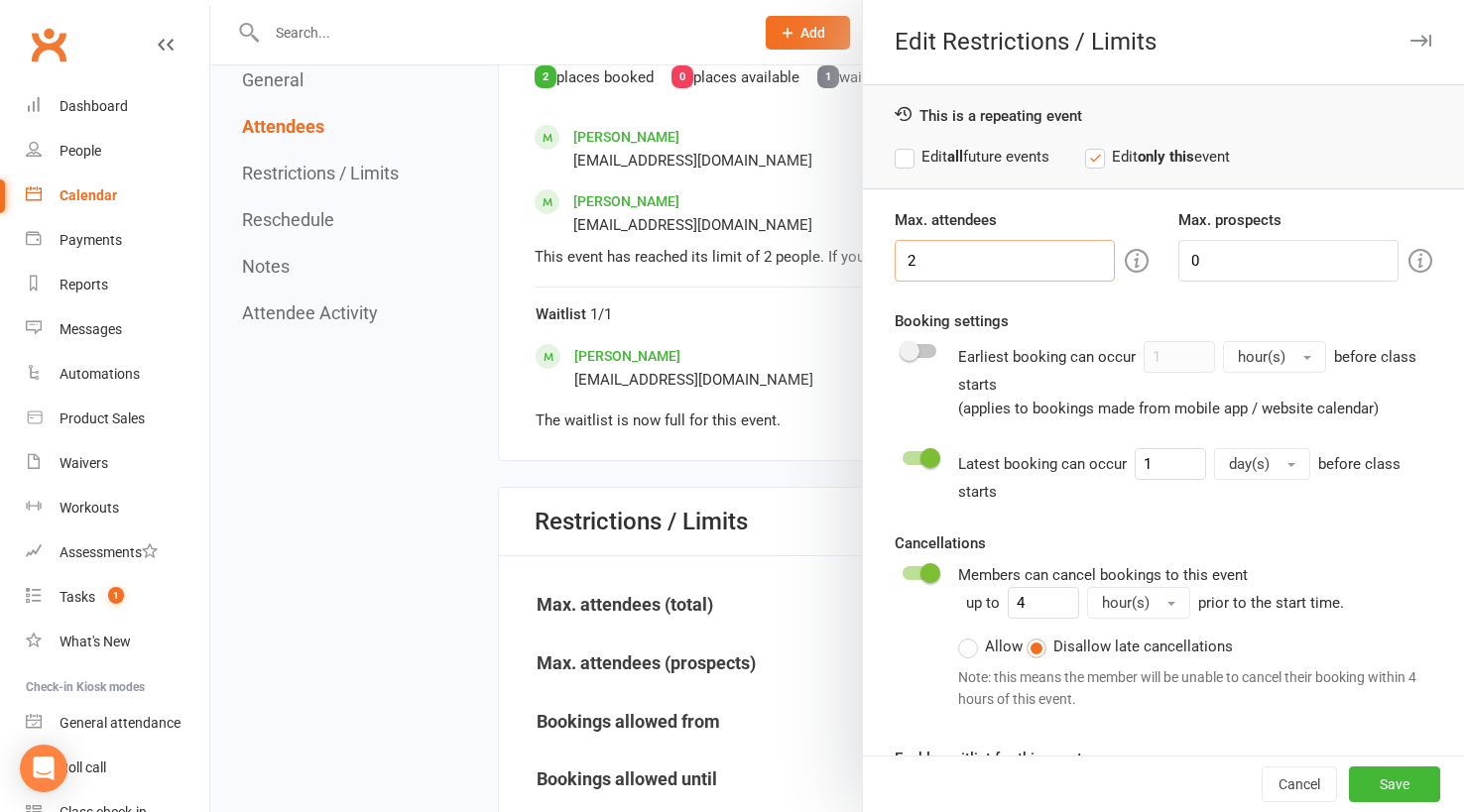 click on "2" at bounding box center [1005, 261] 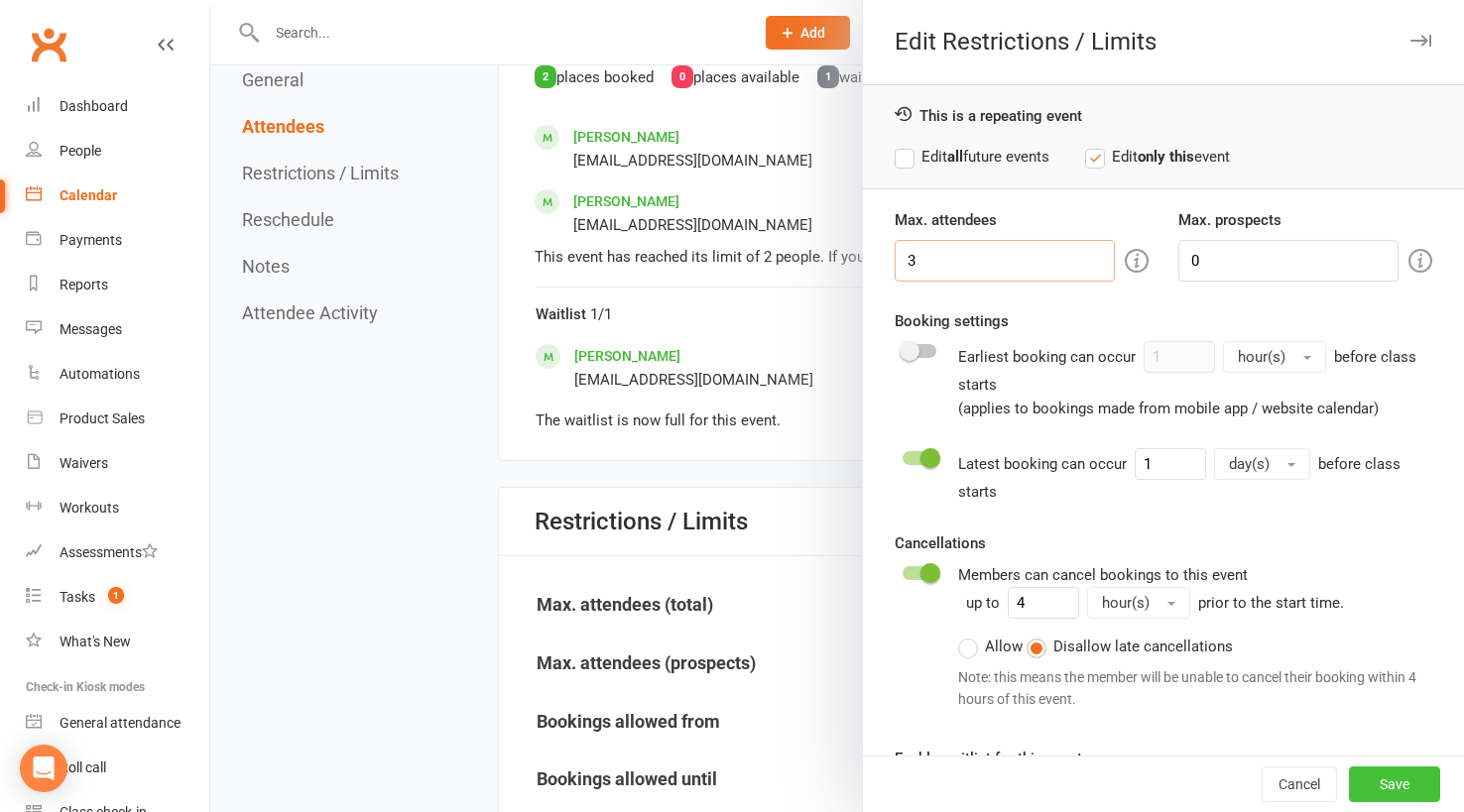 type on "3" 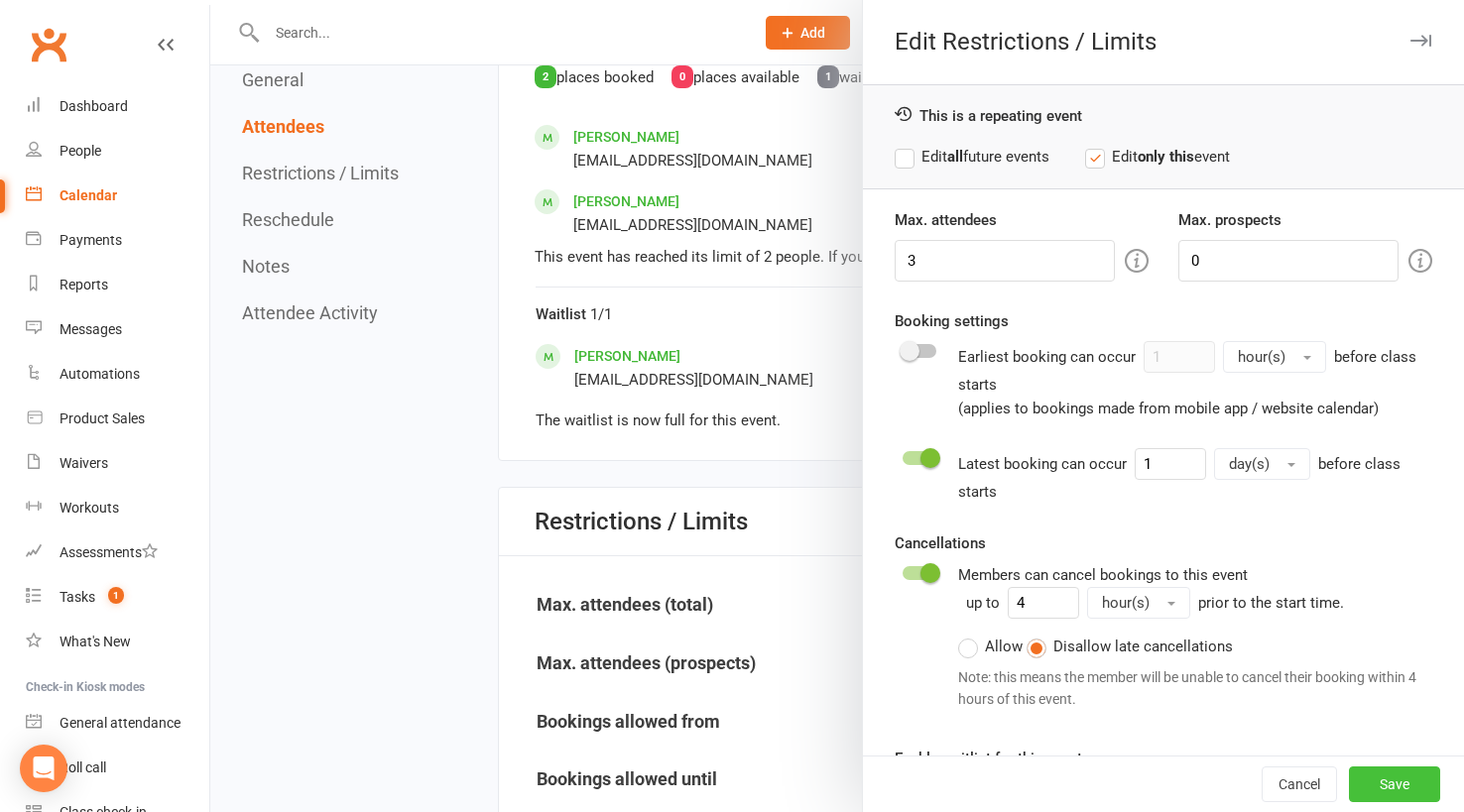 click on "Save" at bounding box center [1395, 784] 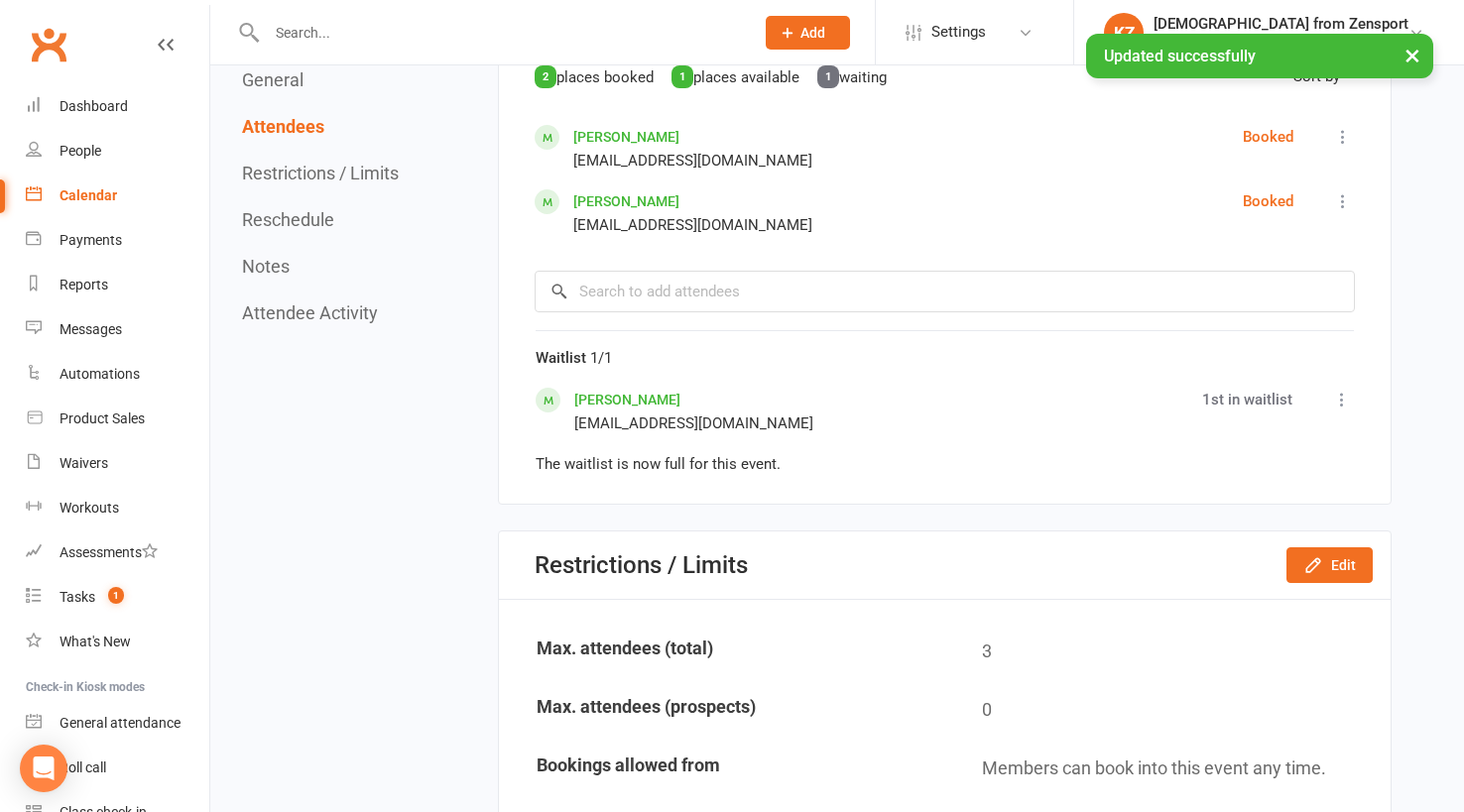 click at bounding box center [1342, 400] 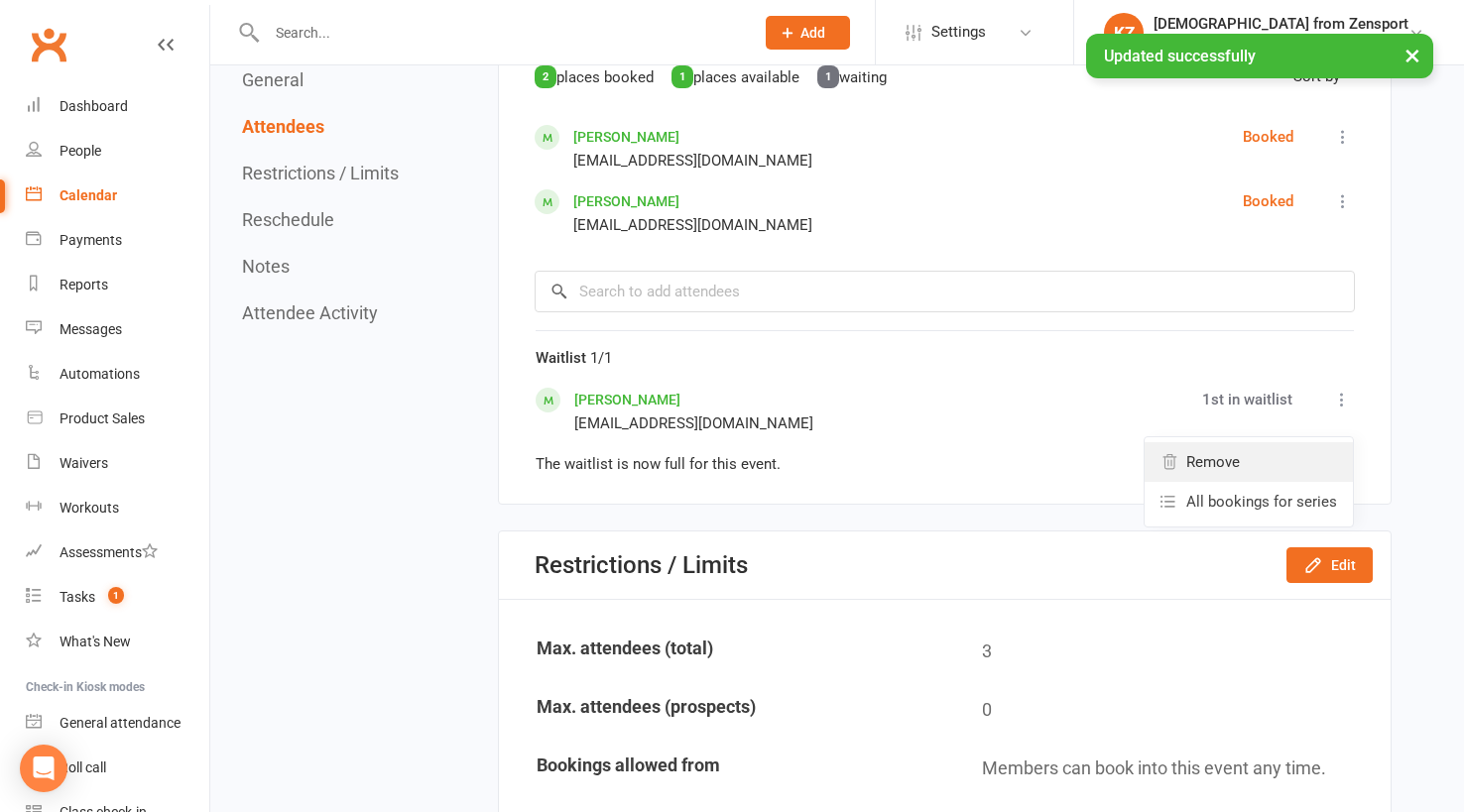 click on "Remove" at bounding box center (1249, 462) 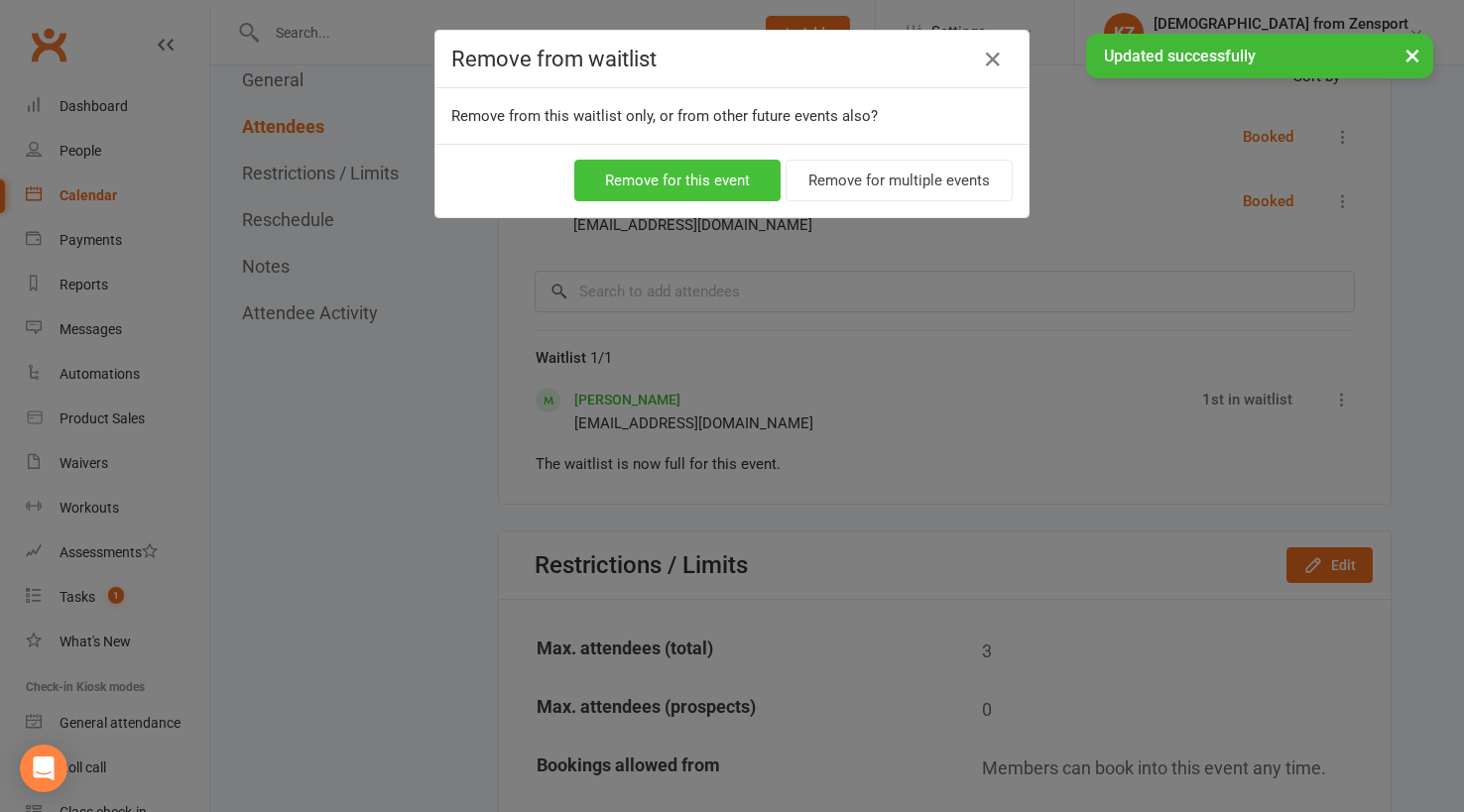 click on "Remove for this event" at bounding box center [677, 180] 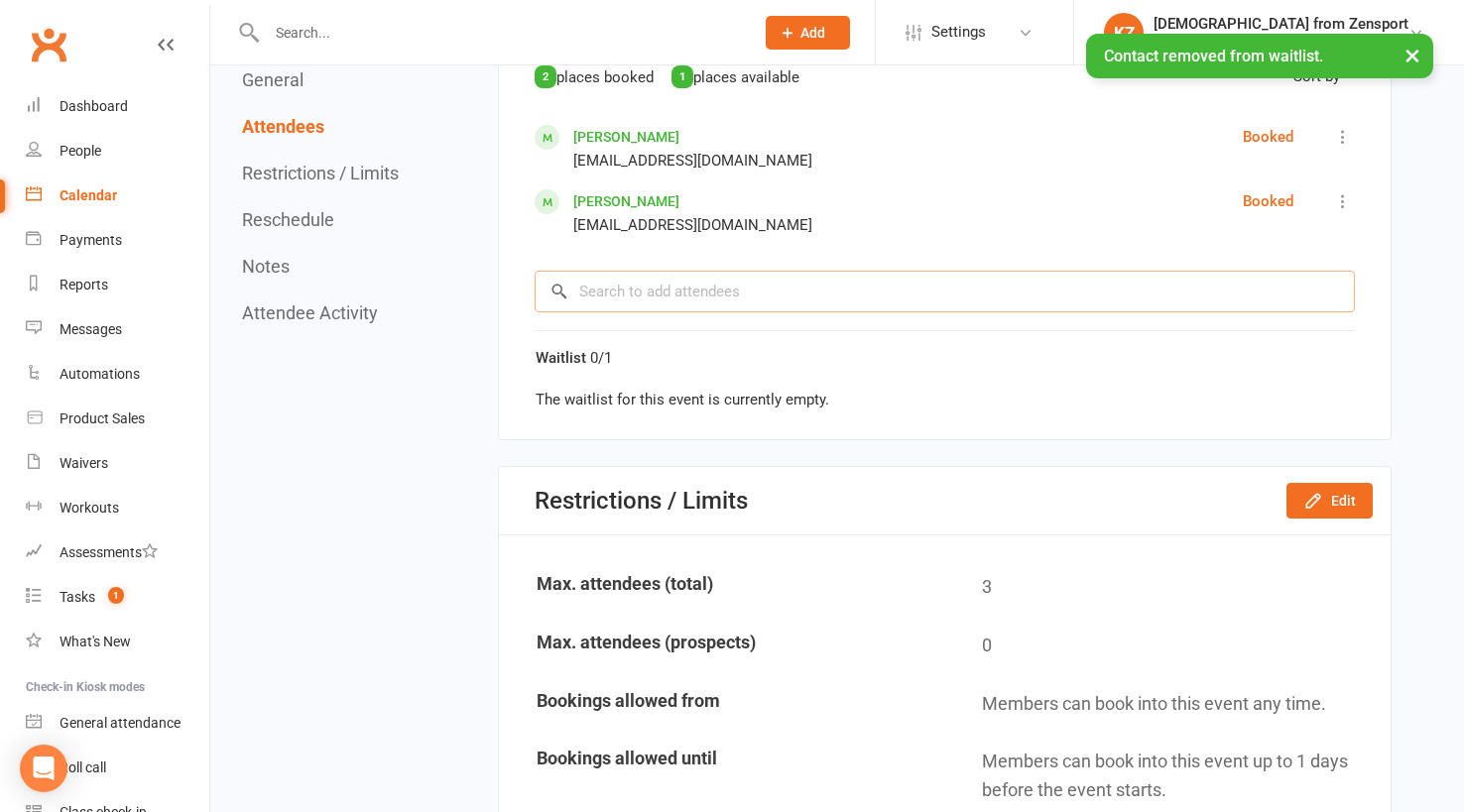 click at bounding box center [944, 291] 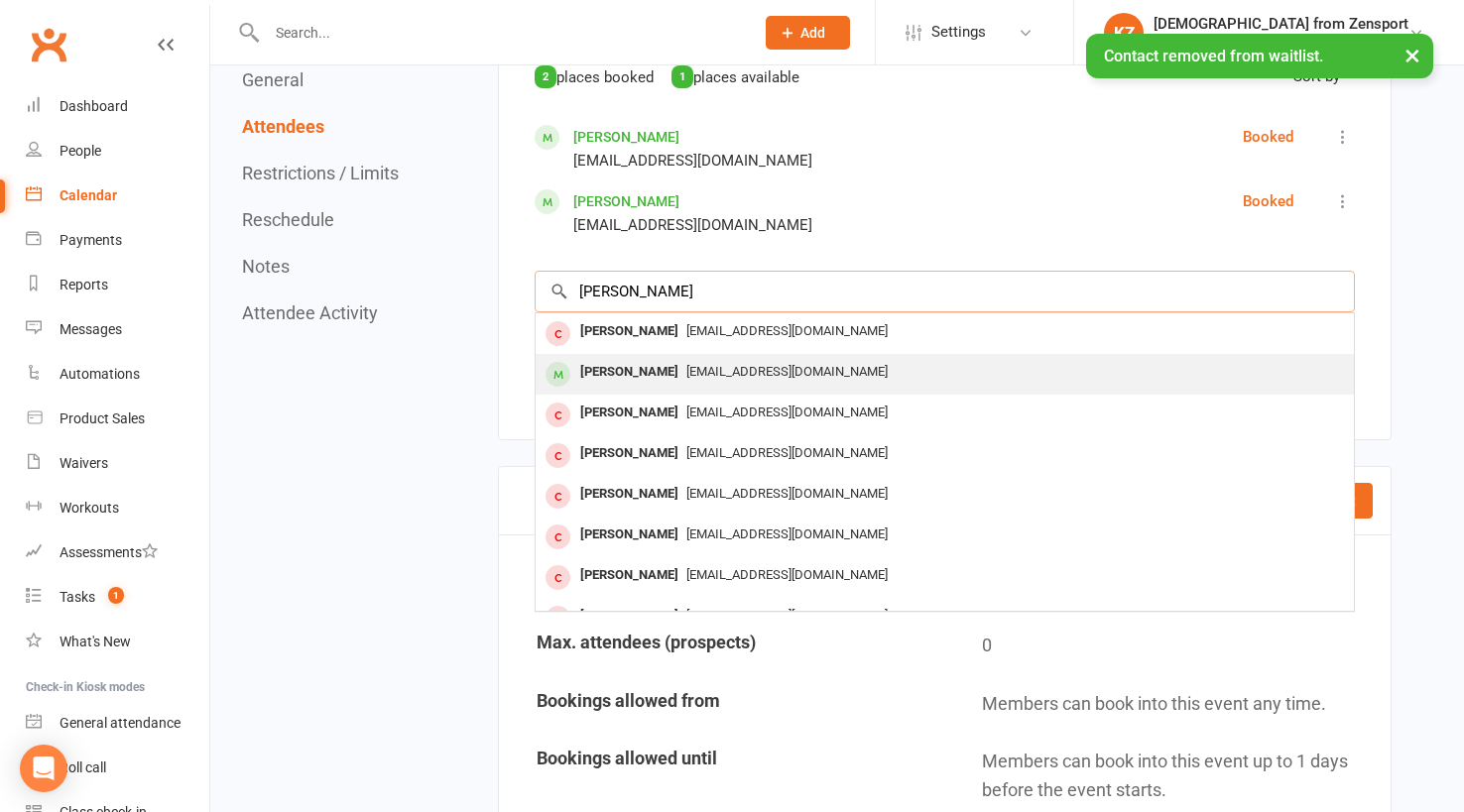 type on "Elena c" 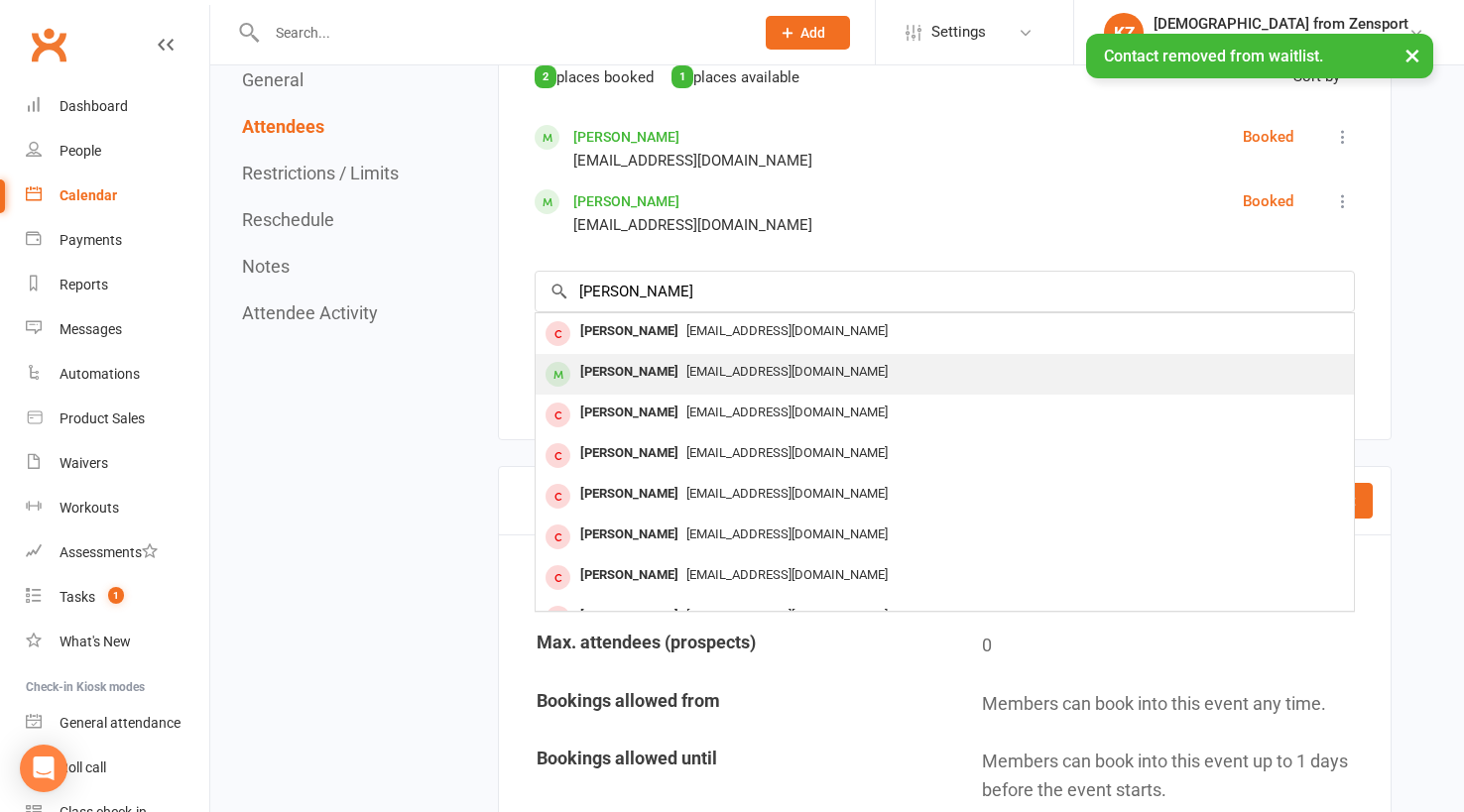 click on "Elena Cicchini" at bounding box center (629, 372) 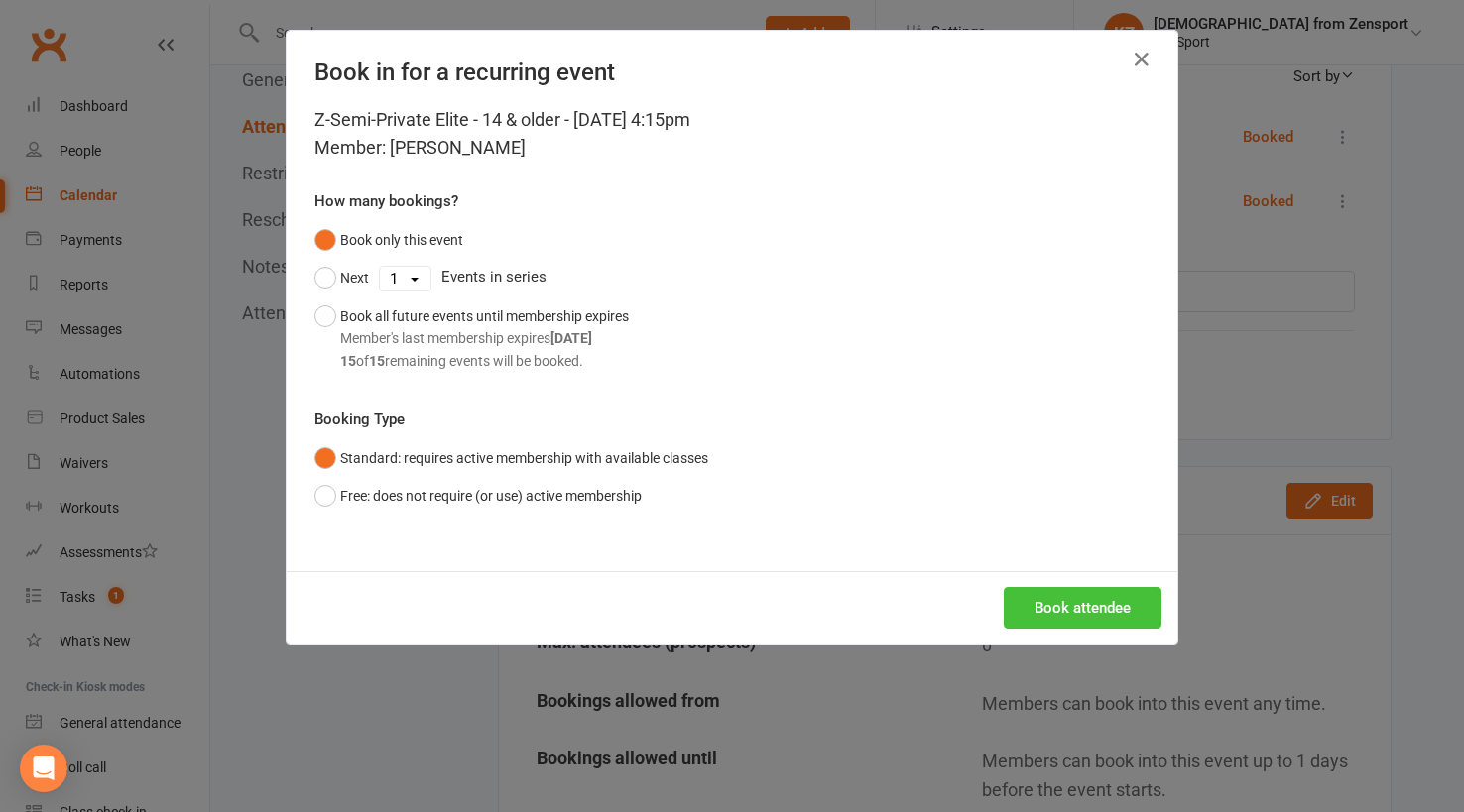 click on "Book attendee" at bounding box center (1082, 608) 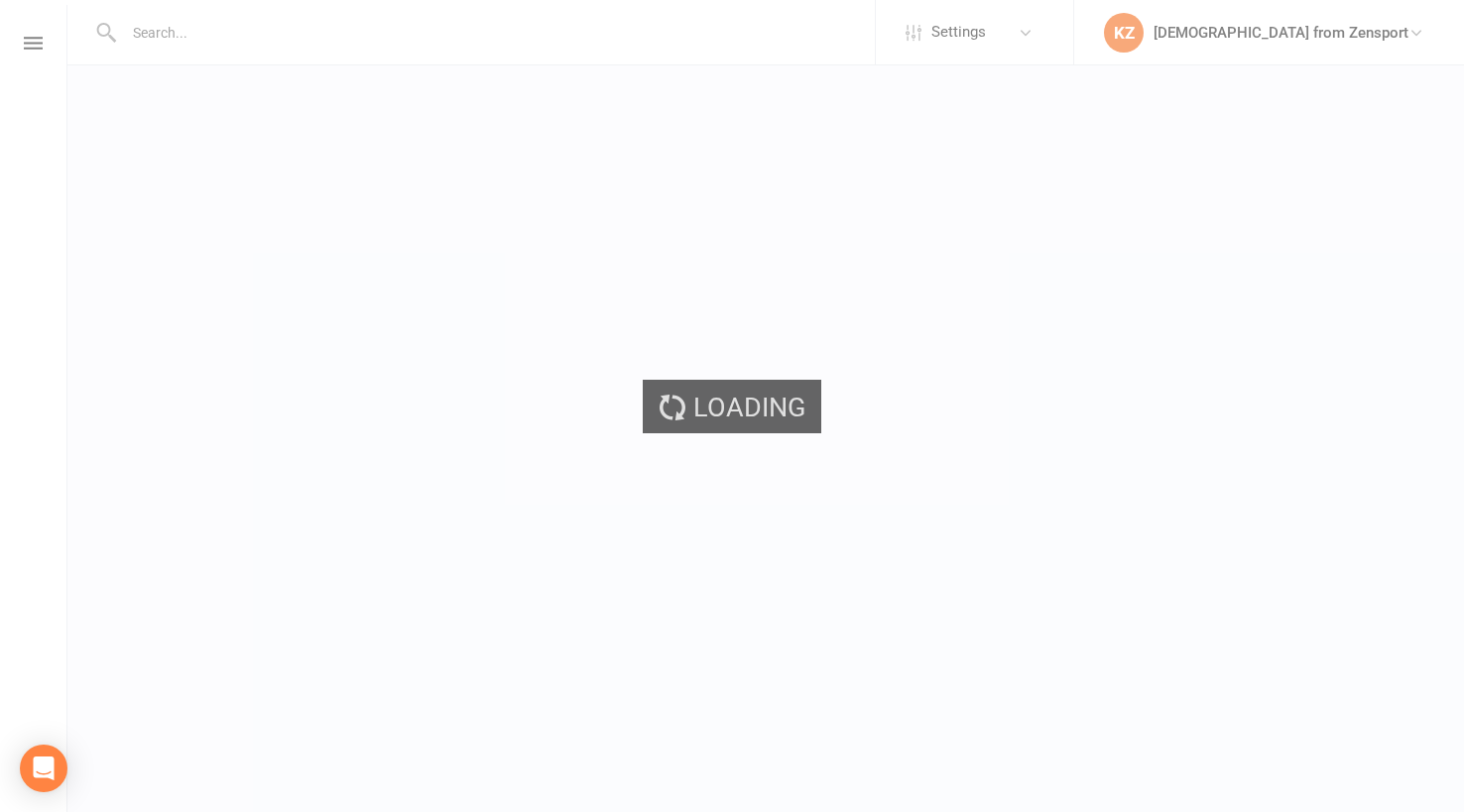 scroll, scrollTop: 0, scrollLeft: 0, axis: both 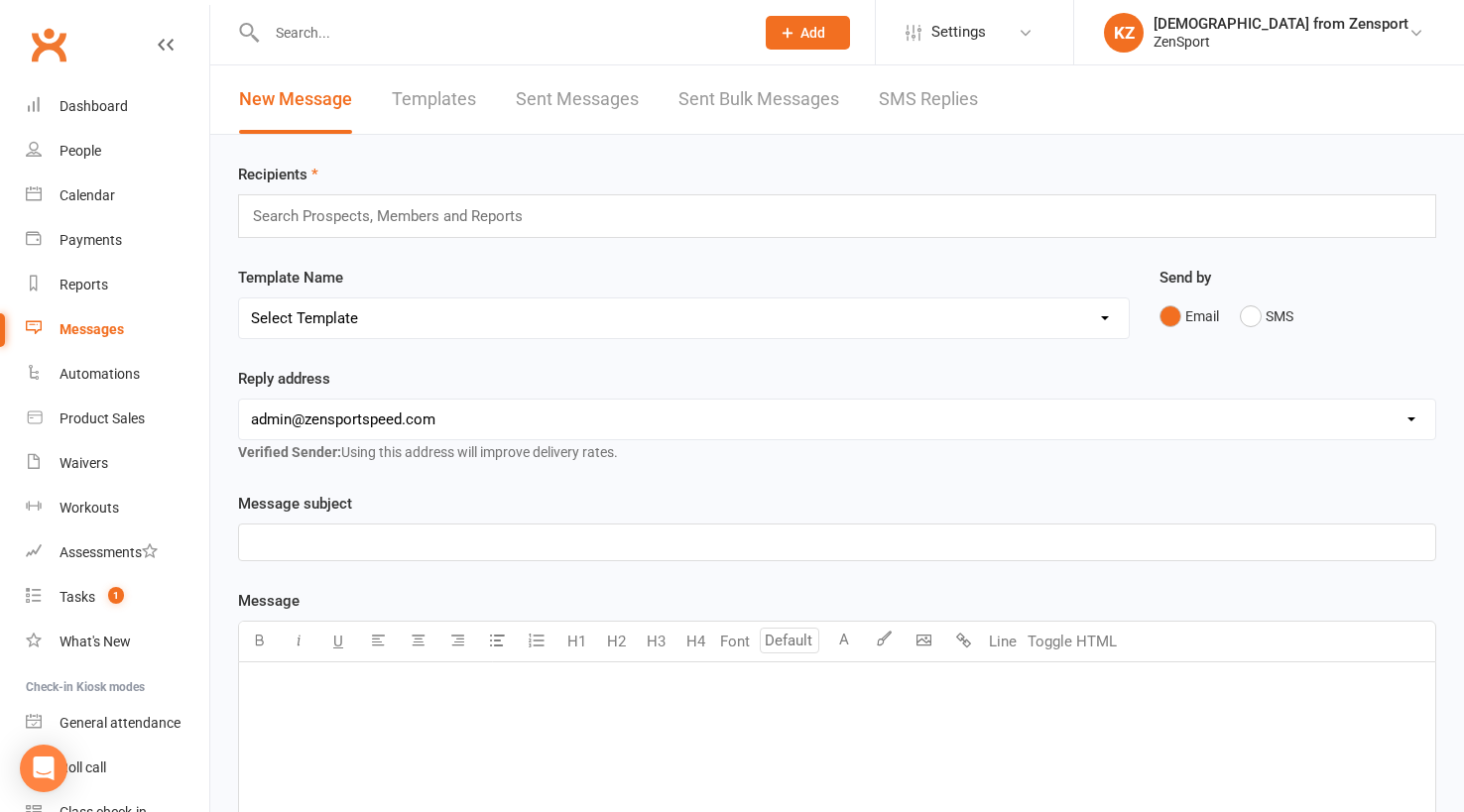 click on "SMS Replies" at bounding box center [928, 99] 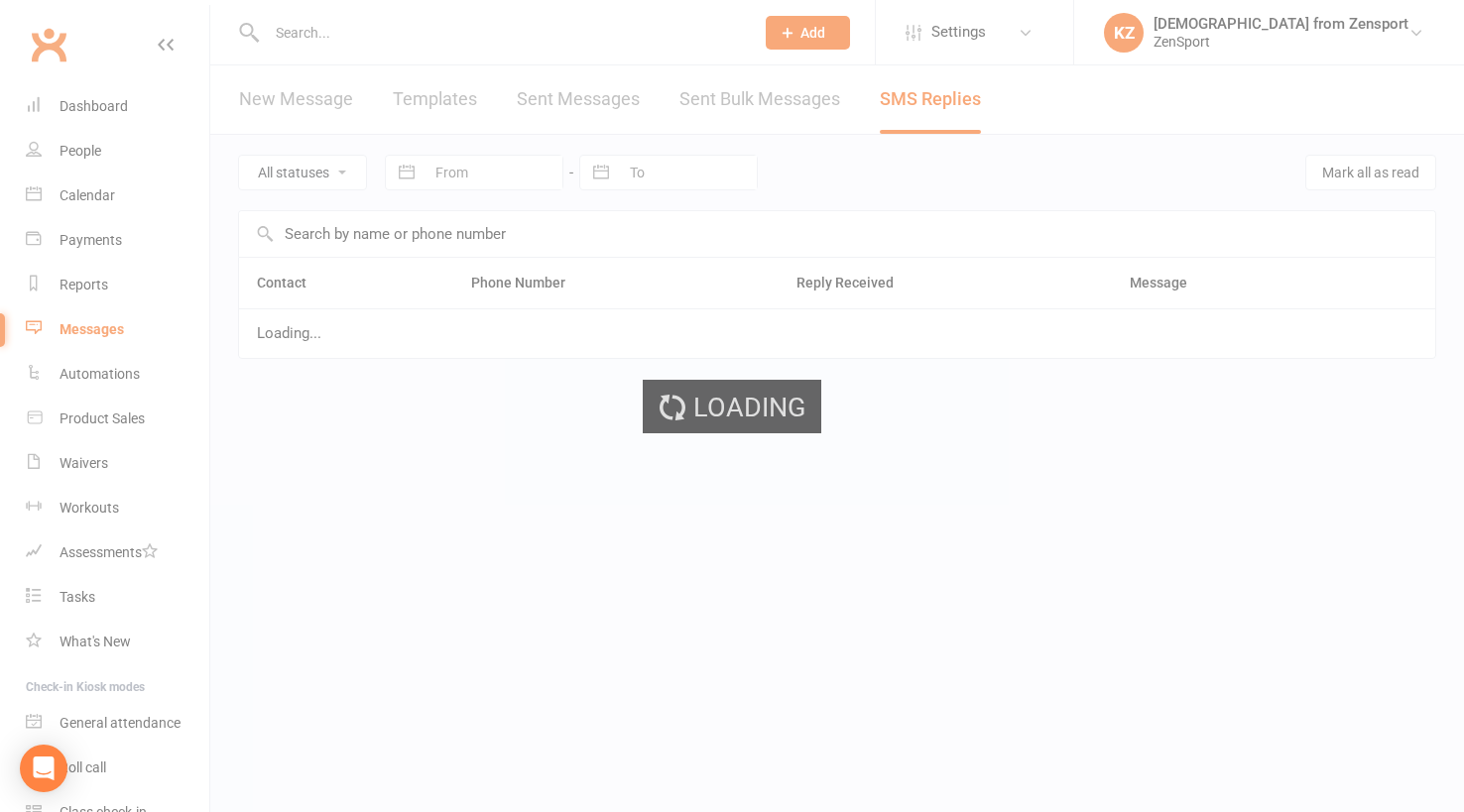 scroll, scrollTop: 0, scrollLeft: 0, axis: both 